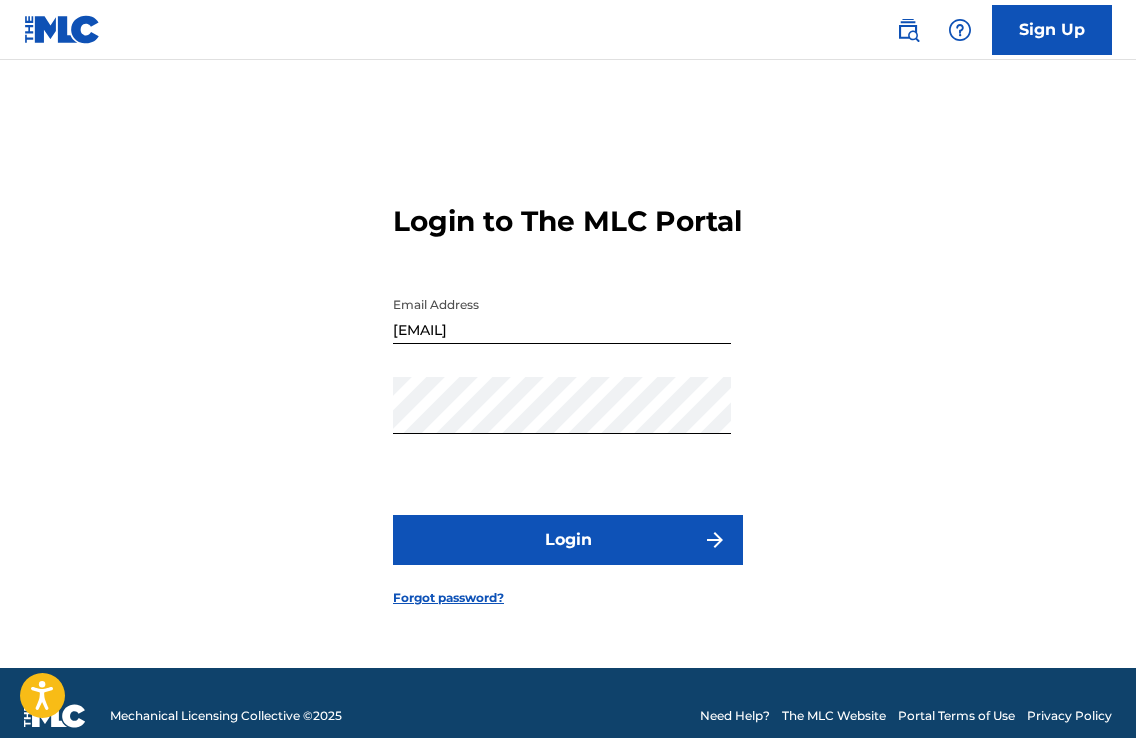 scroll, scrollTop: 26, scrollLeft: 0, axis: vertical 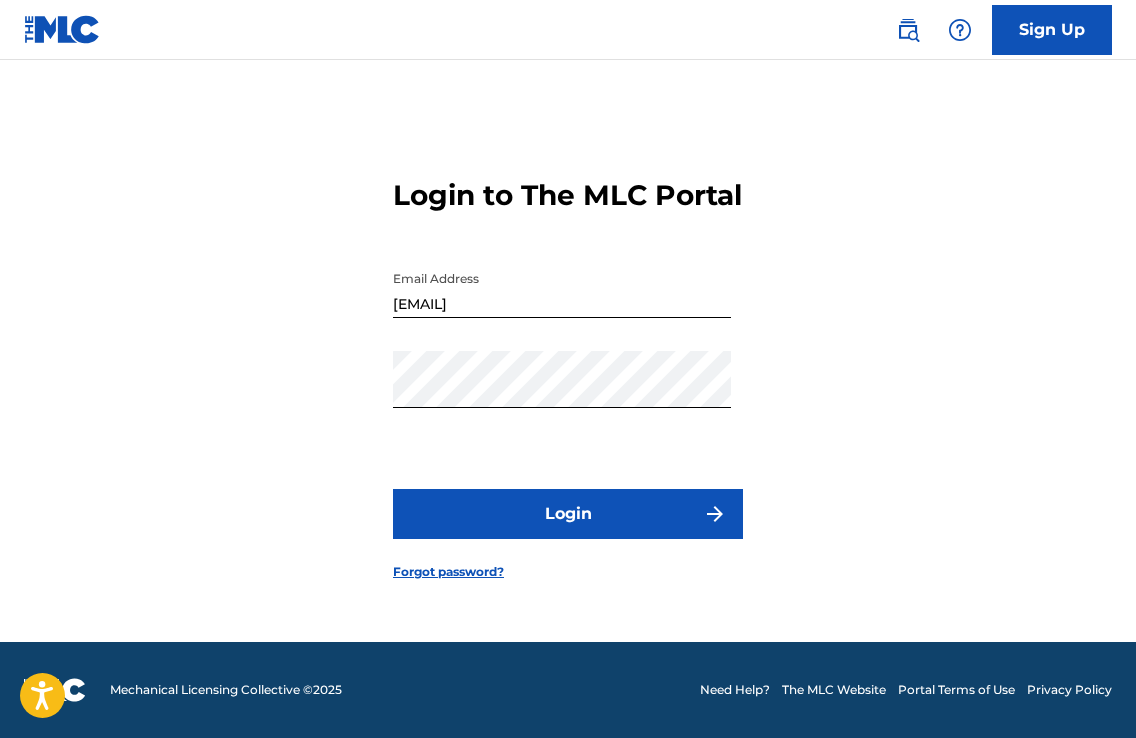 click on "Login" at bounding box center (568, 514) 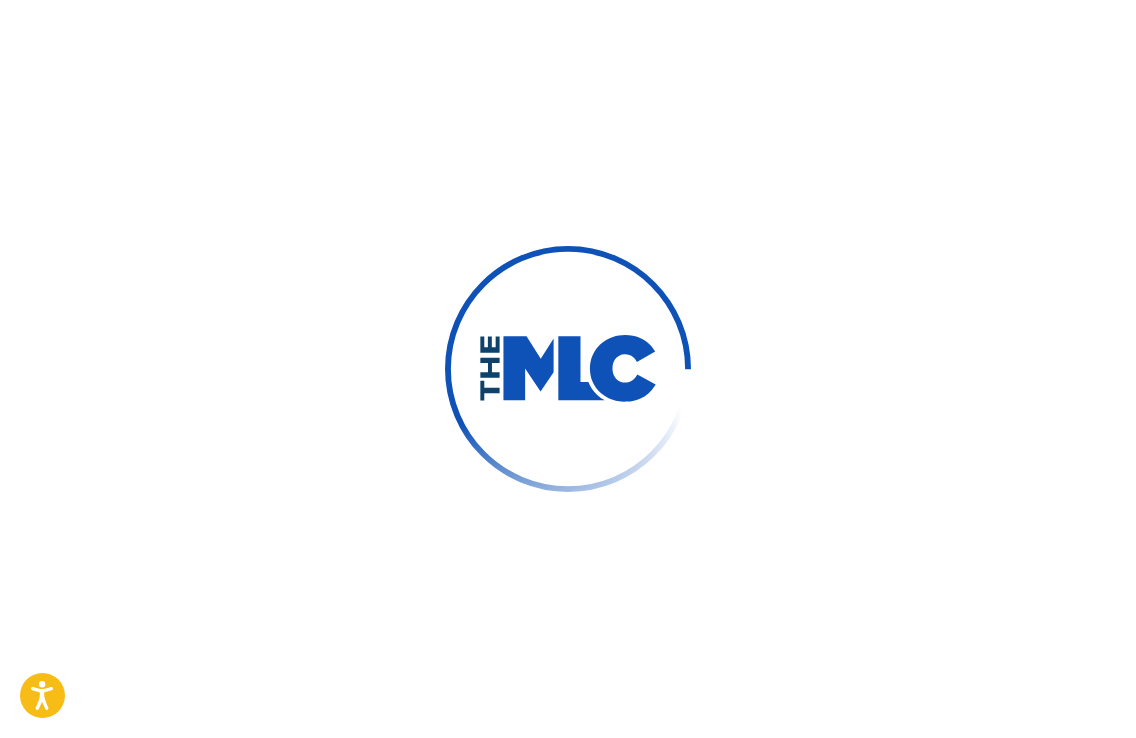 scroll, scrollTop: 0, scrollLeft: 0, axis: both 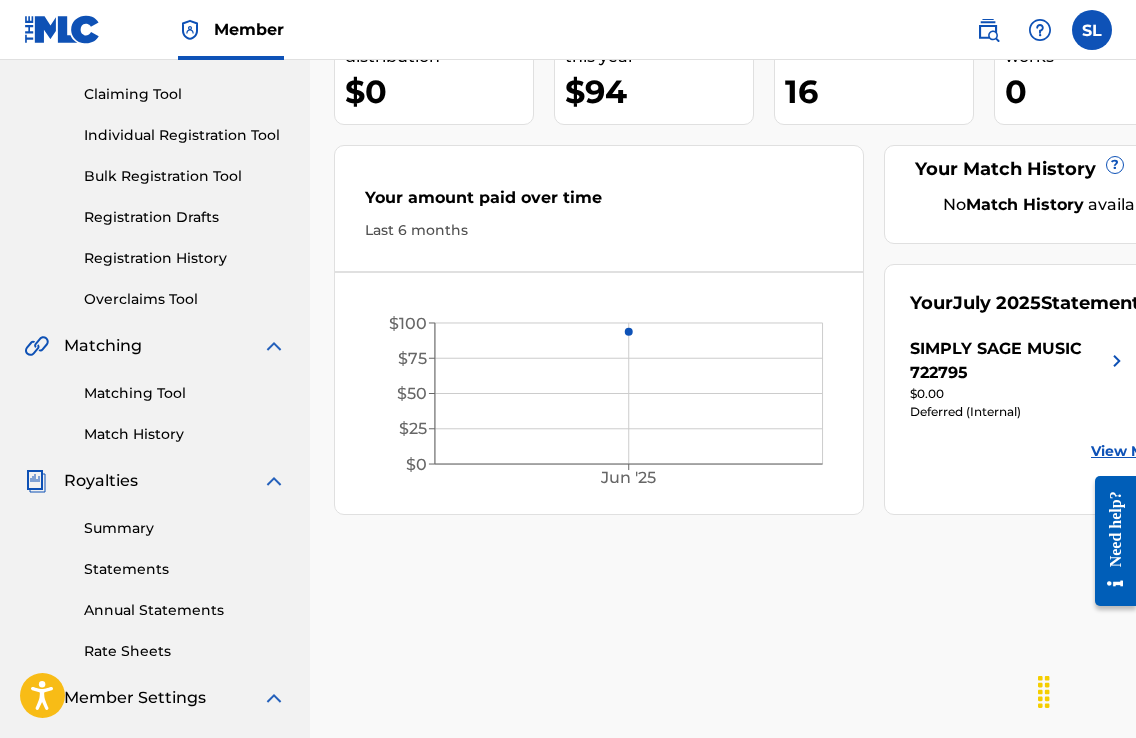 click on "Statements" at bounding box center (185, 569) 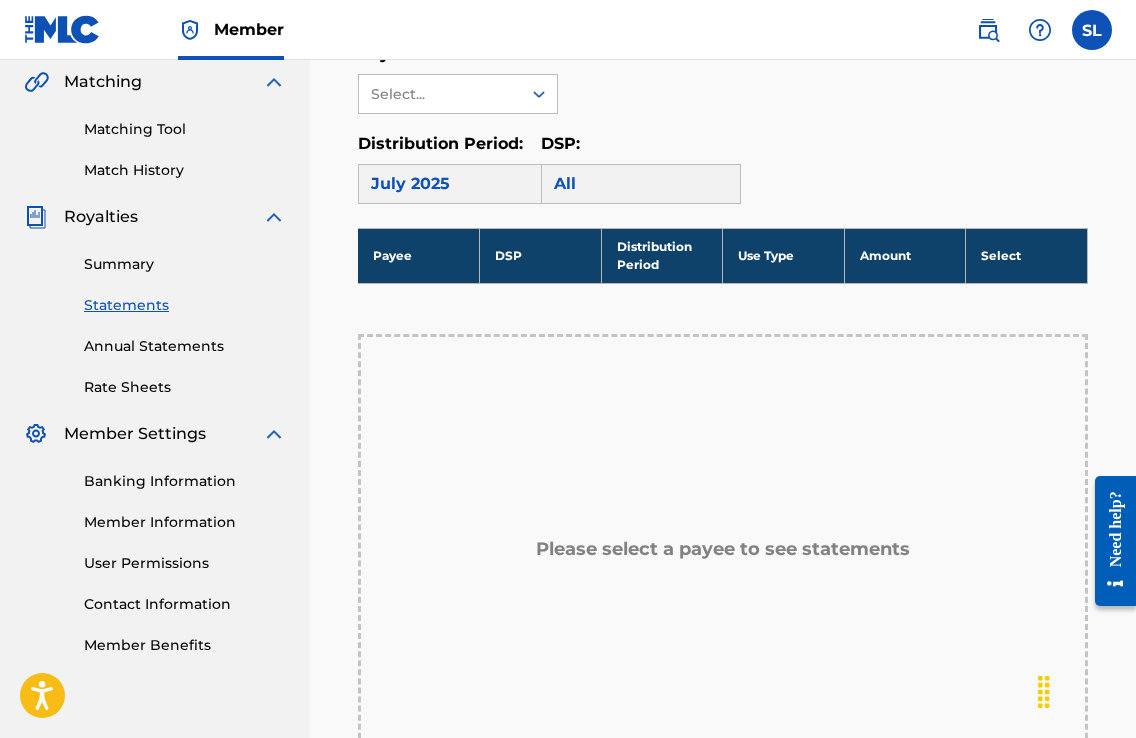 scroll, scrollTop: 500, scrollLeft: 0, axis: vertical 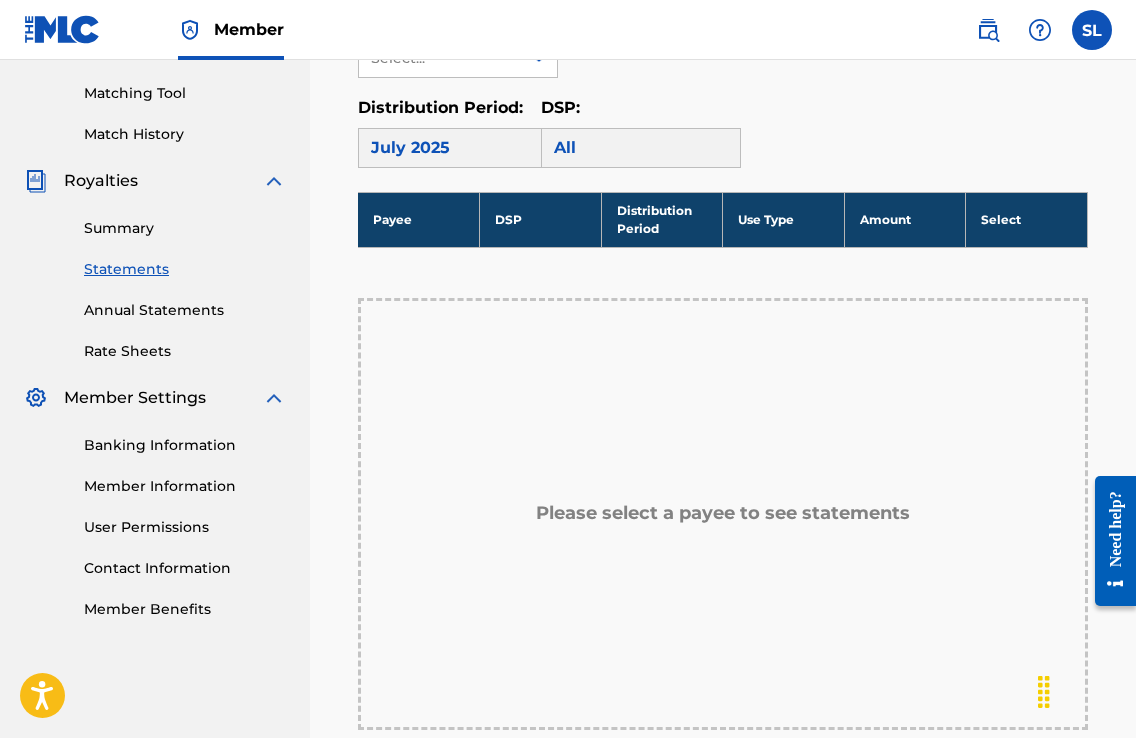 click on "All" at bounding box center [641, 148] 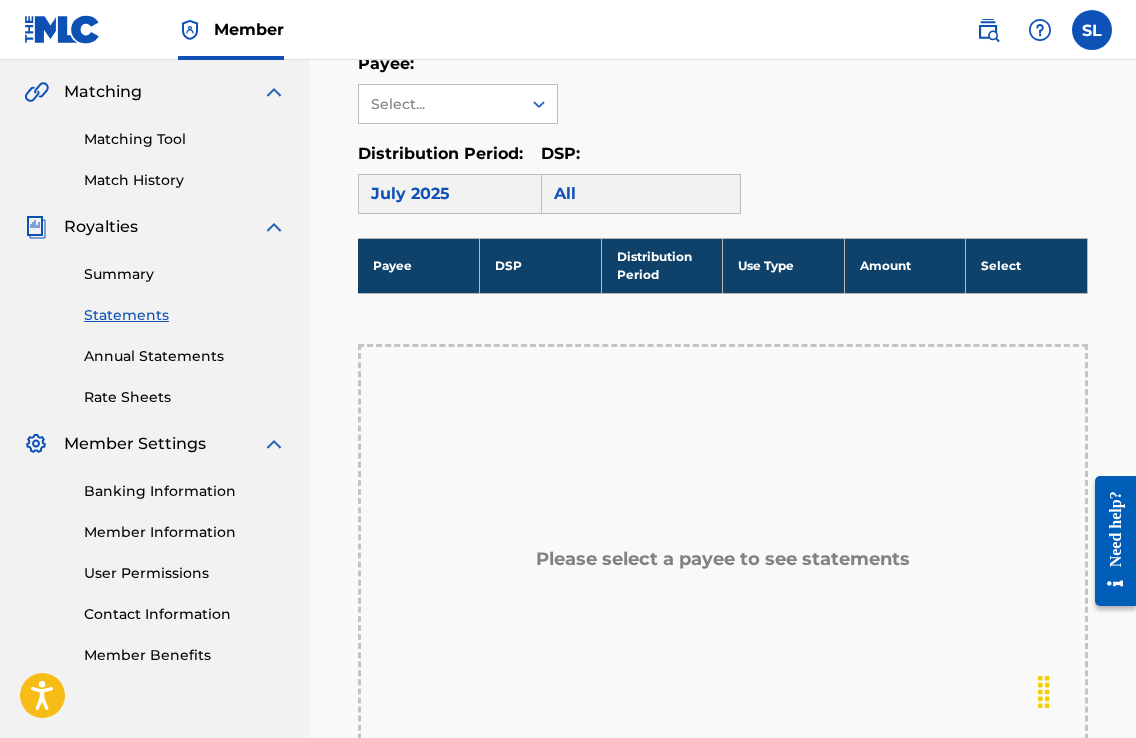 scroll, scrollTop: 500, scrollLeft: 0, axis: vertical 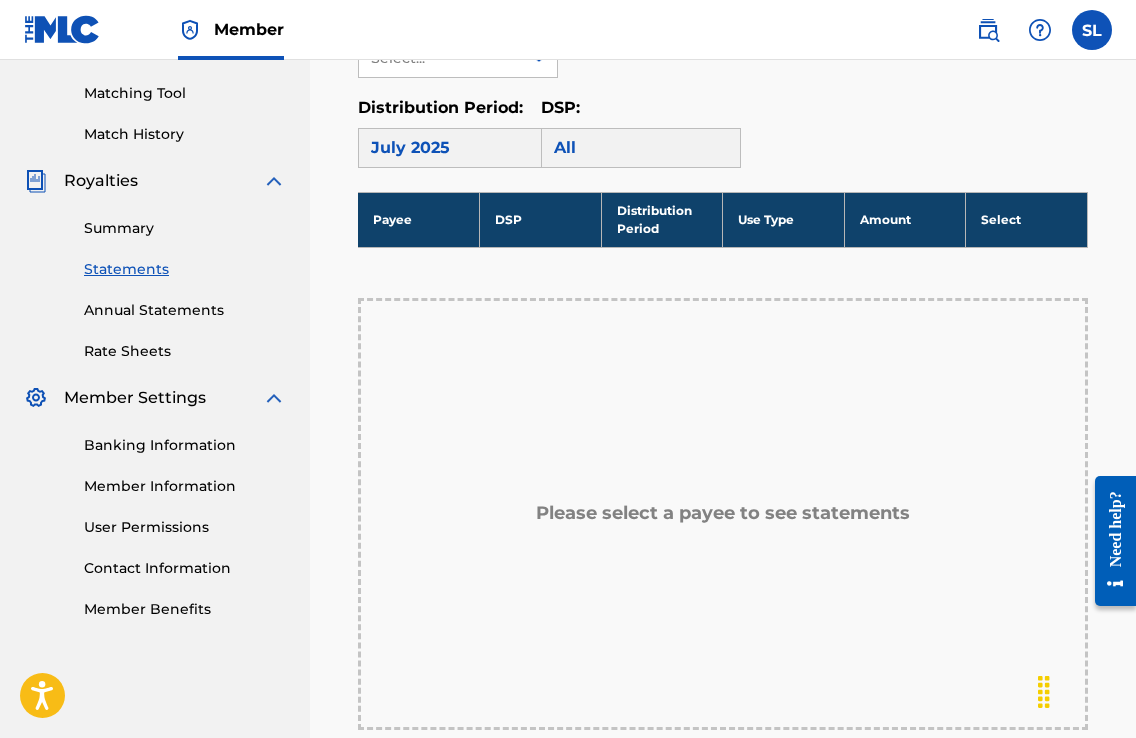 click on "All" at bounding box center (641, 148) 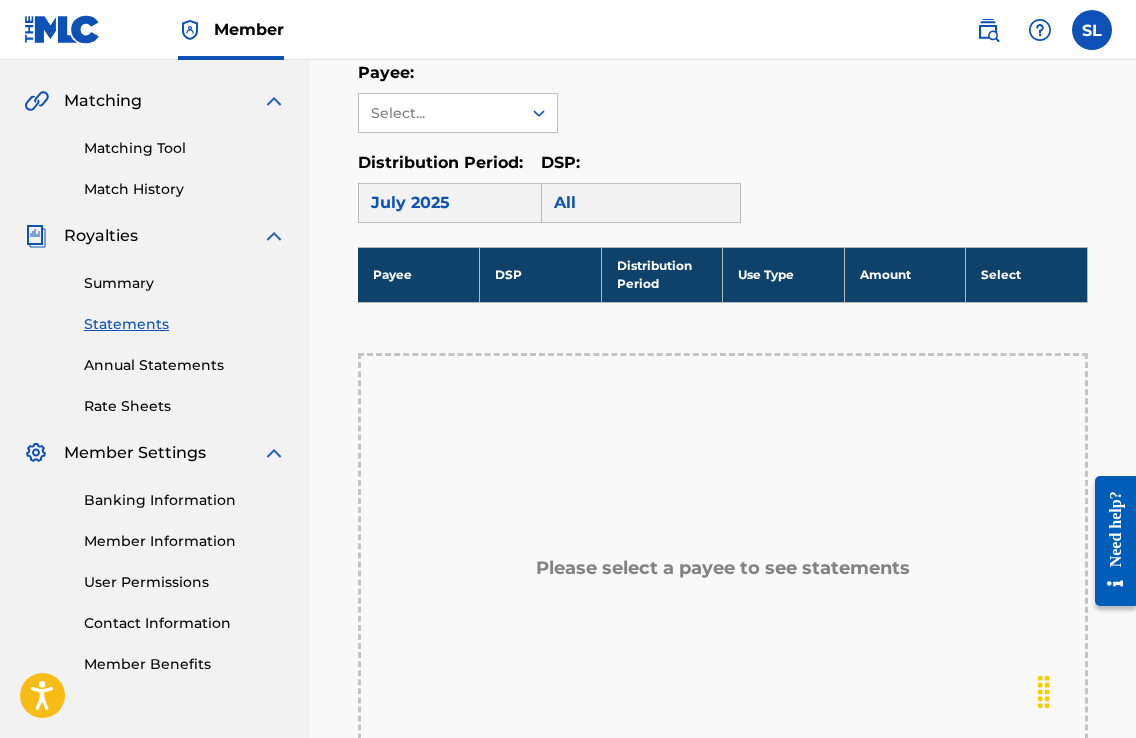 scroll, scrollTop: 400, scrollLeft: 0, axis: vertical 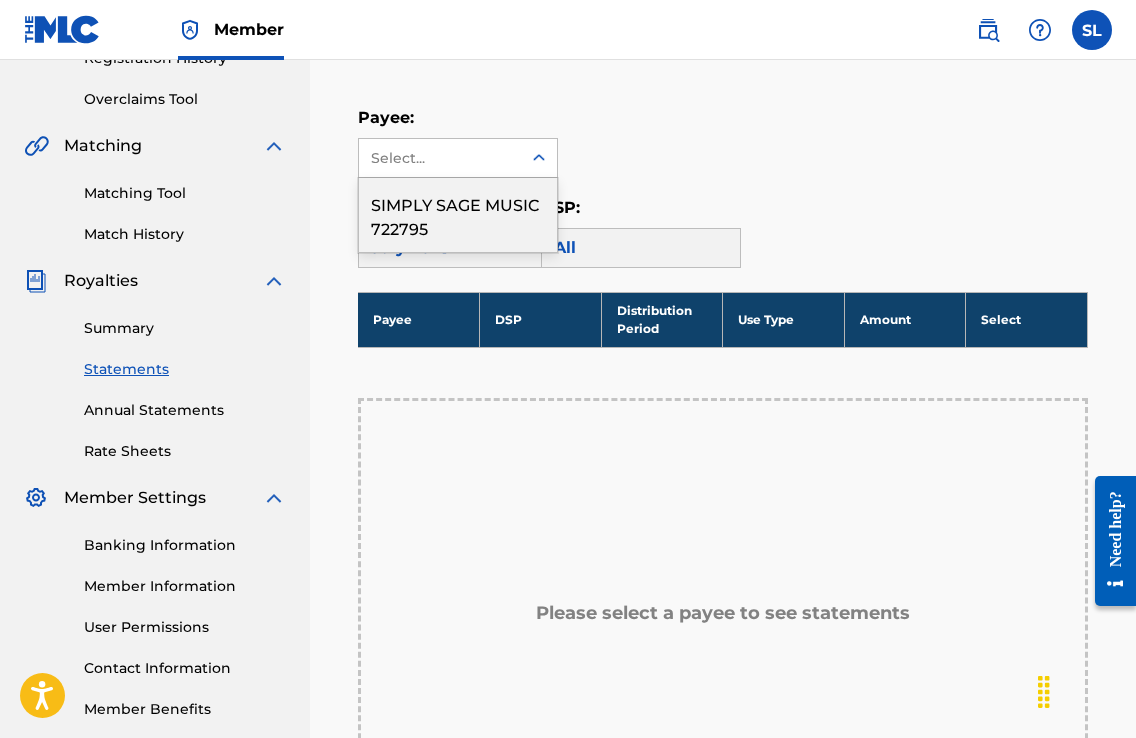 click 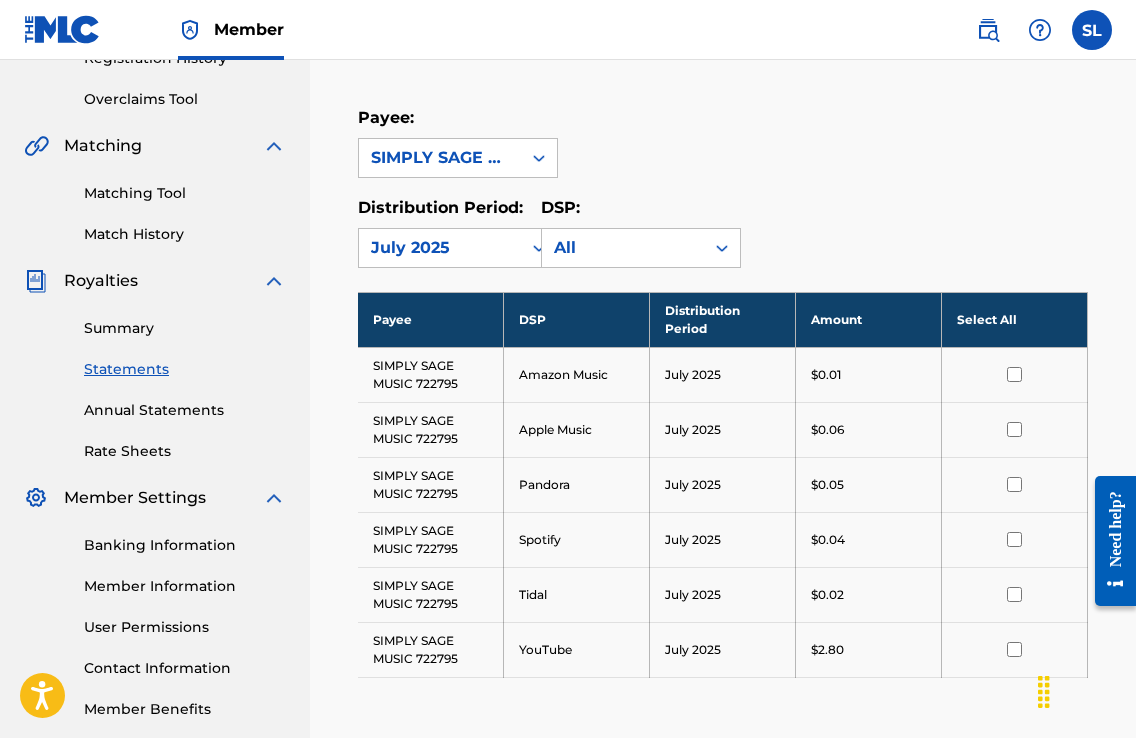 click at bounding box center [1014, 374] 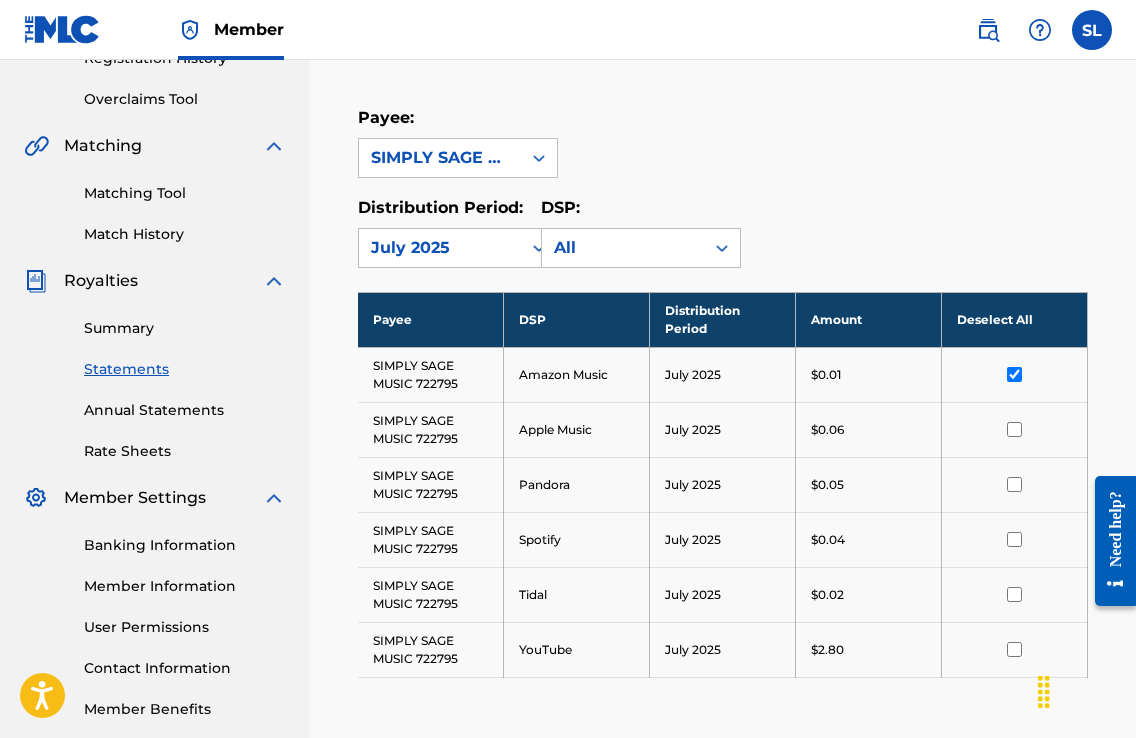click at bounding box center [1014, 429] 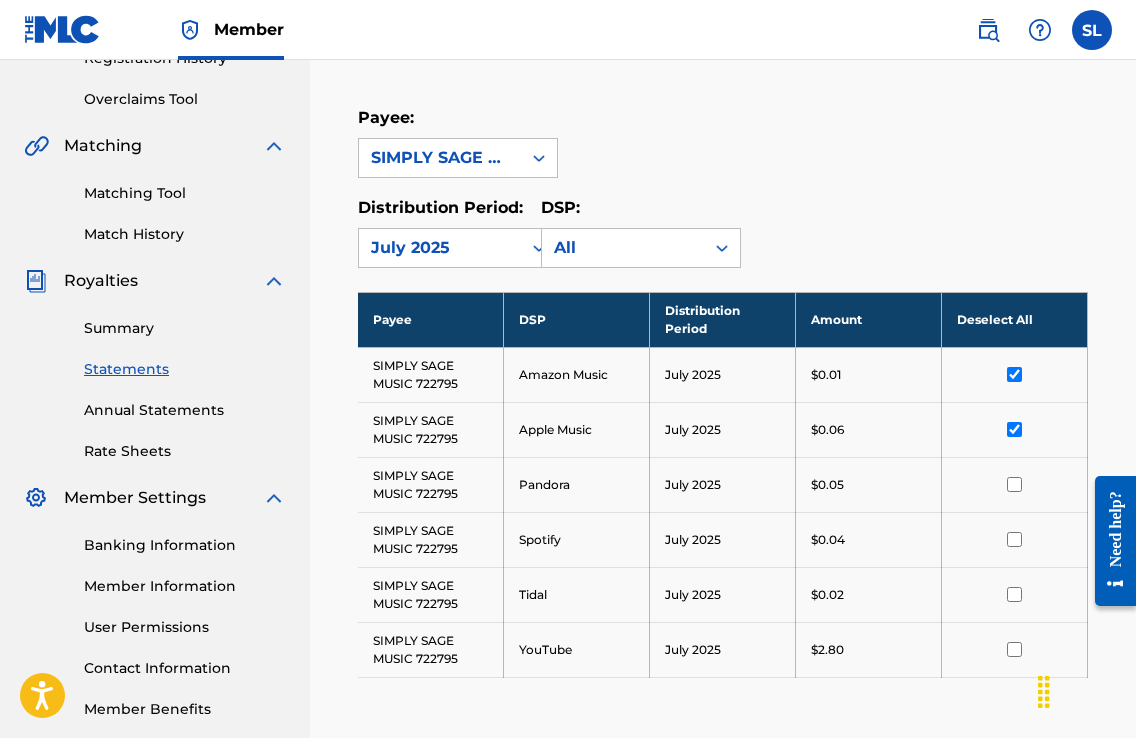 click at bounding box center (1014, 484) 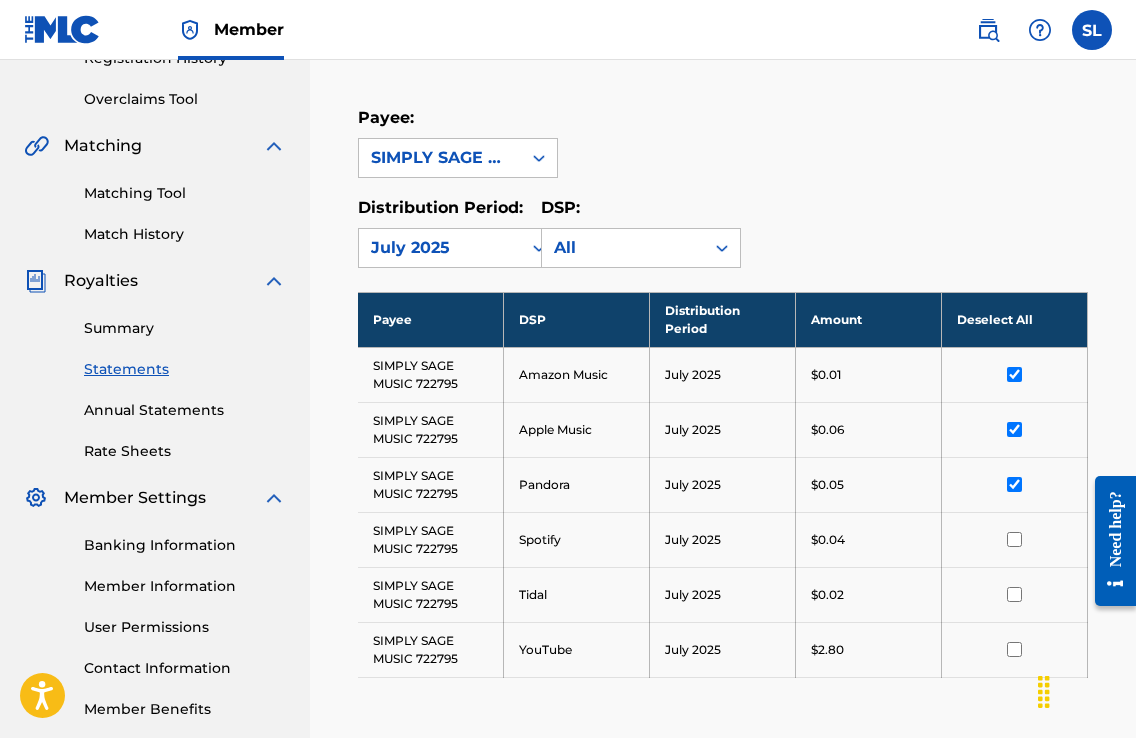 click at bounding box center [1014, 539] 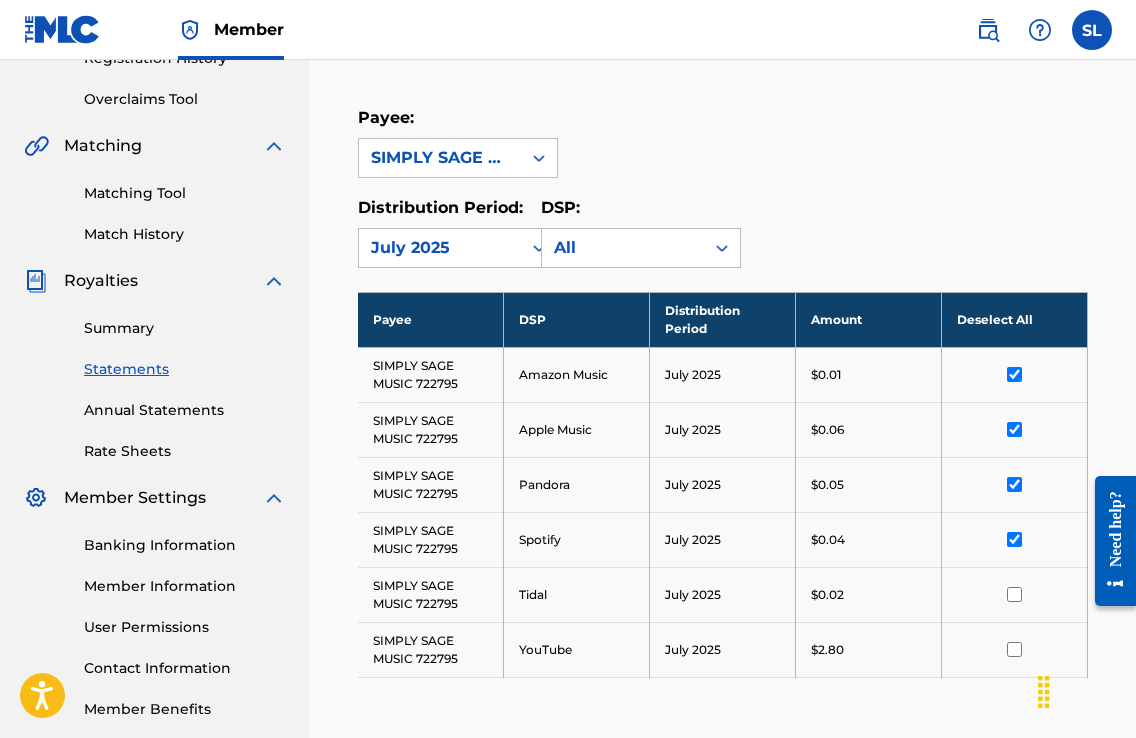 click at bounding box center (1014, 594) 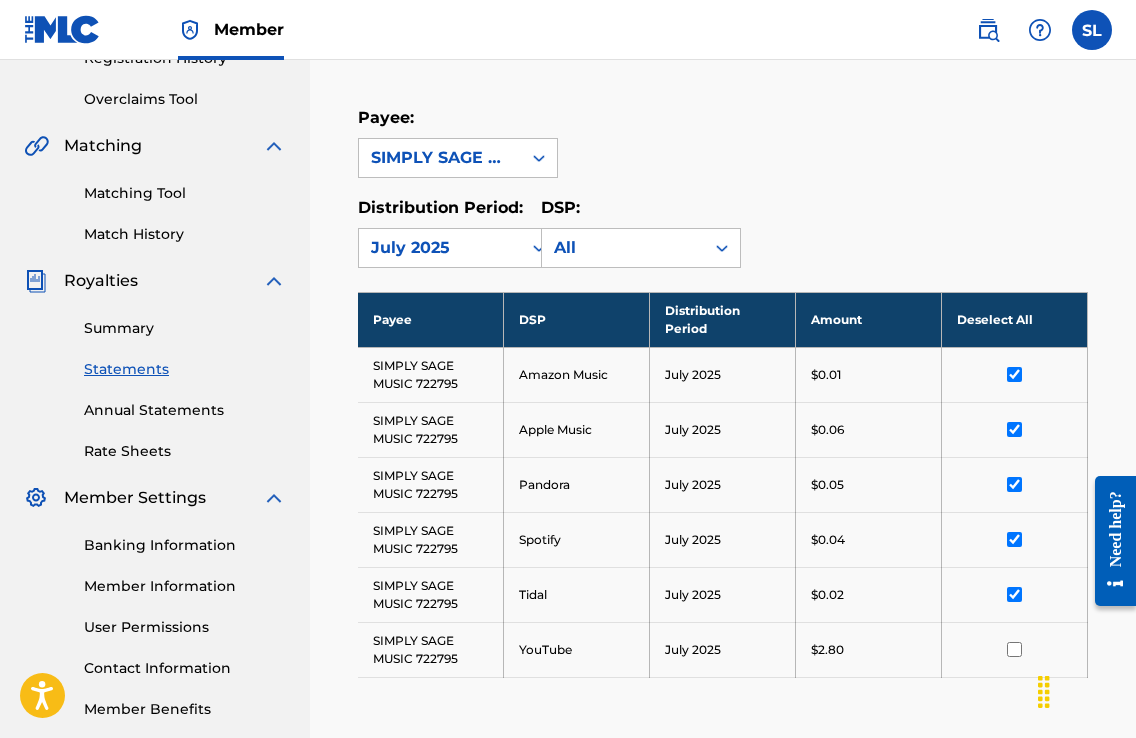 click at bounding box center [1014, 649] 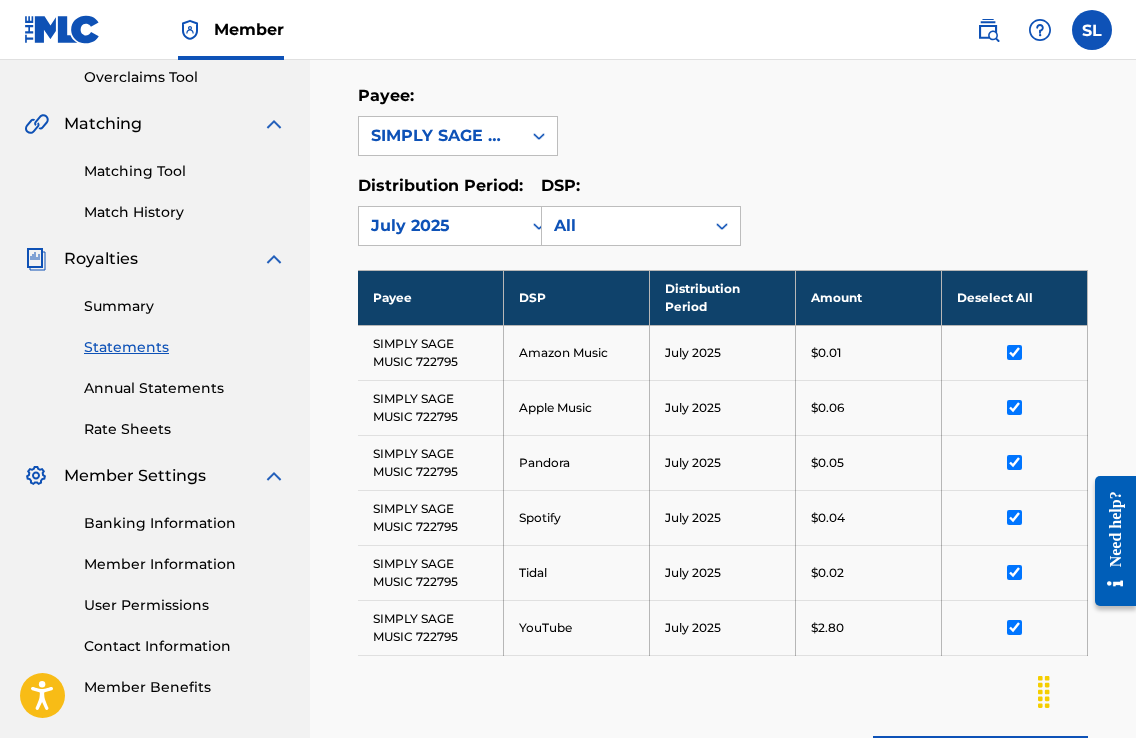 scroll, scrollTop: 442, scrollLeft: 0, axis: vertical 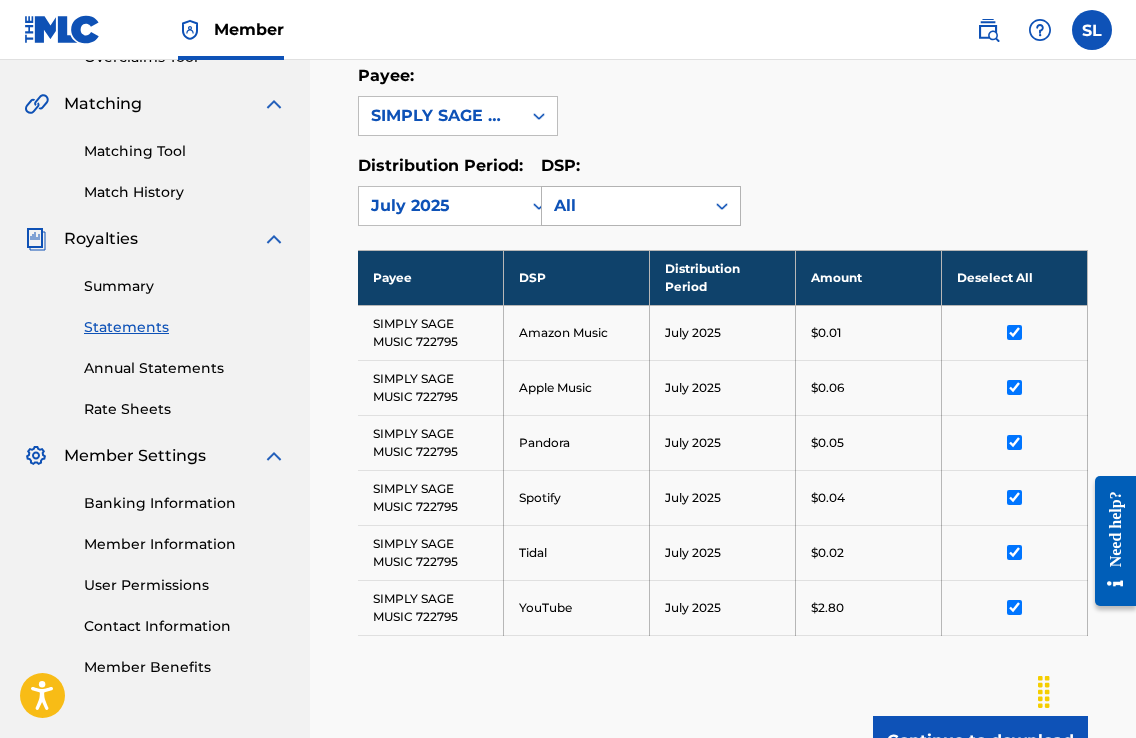click 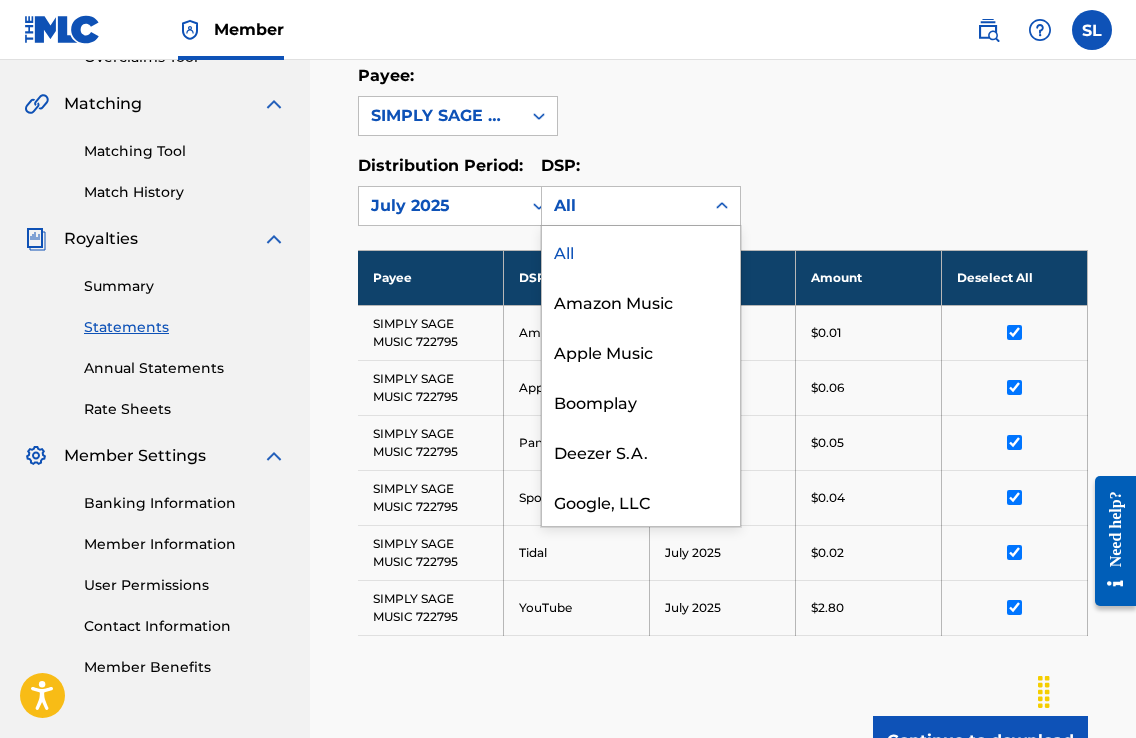 click on "Payee: SIMPLY SAGE MUSIC 722795" at bounding box center (723, 100) 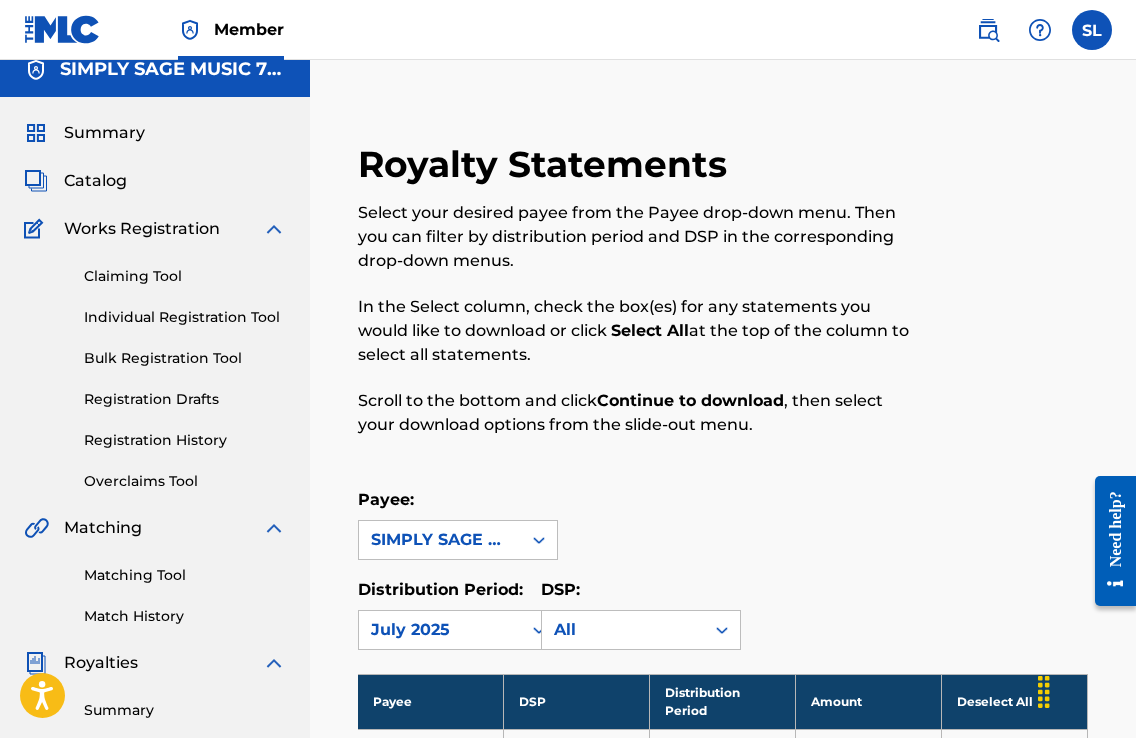 scroll, scrollTop: 0, scrollLeft: 0, axis: both 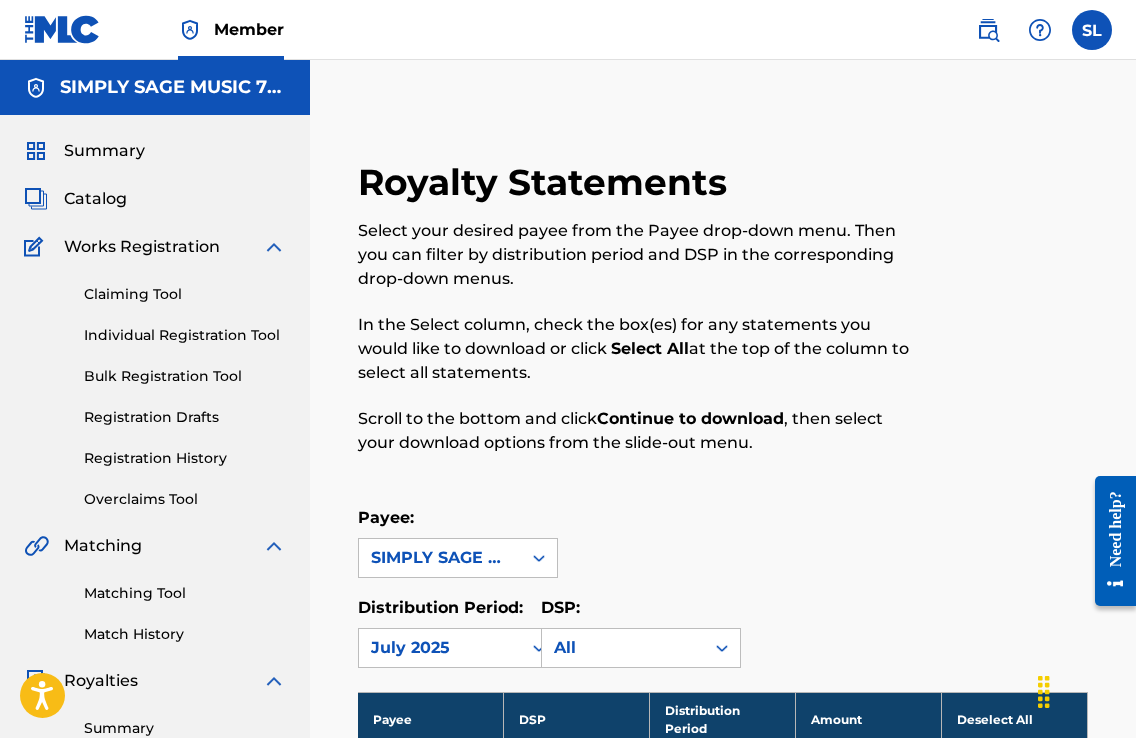 click on "Catalog" at bounding box center (95, 199) 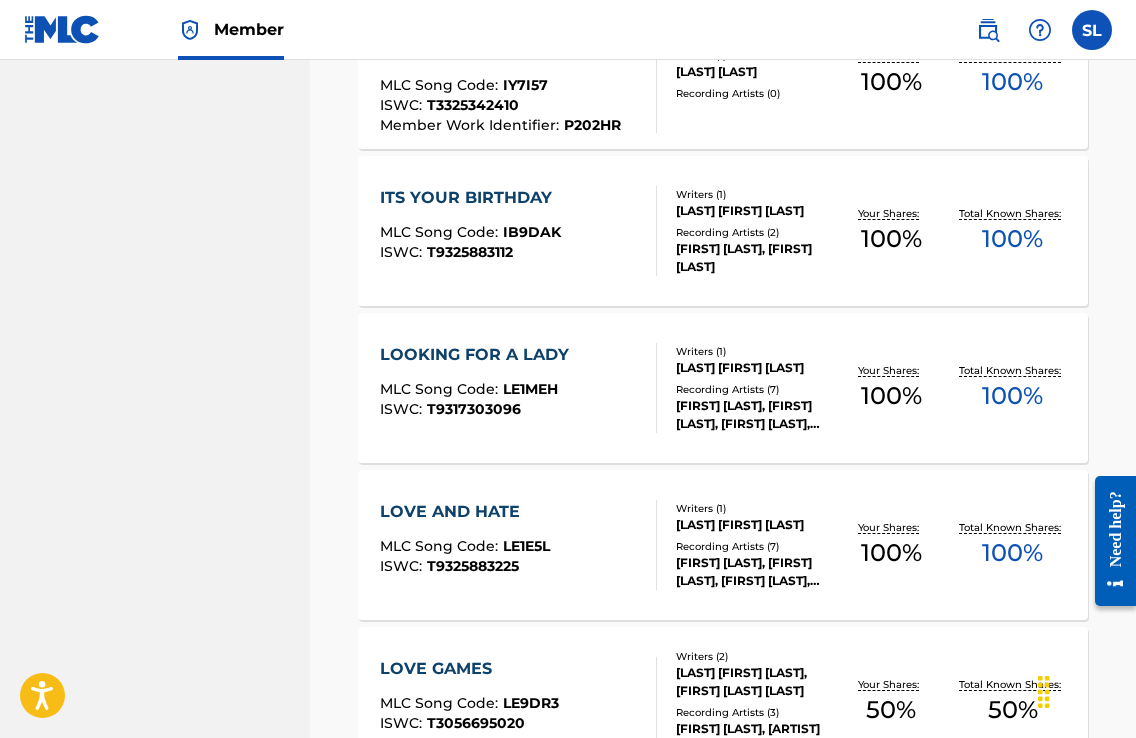 scroll, scrollTop: 1600, scrollLeft: 0, axis: vertical 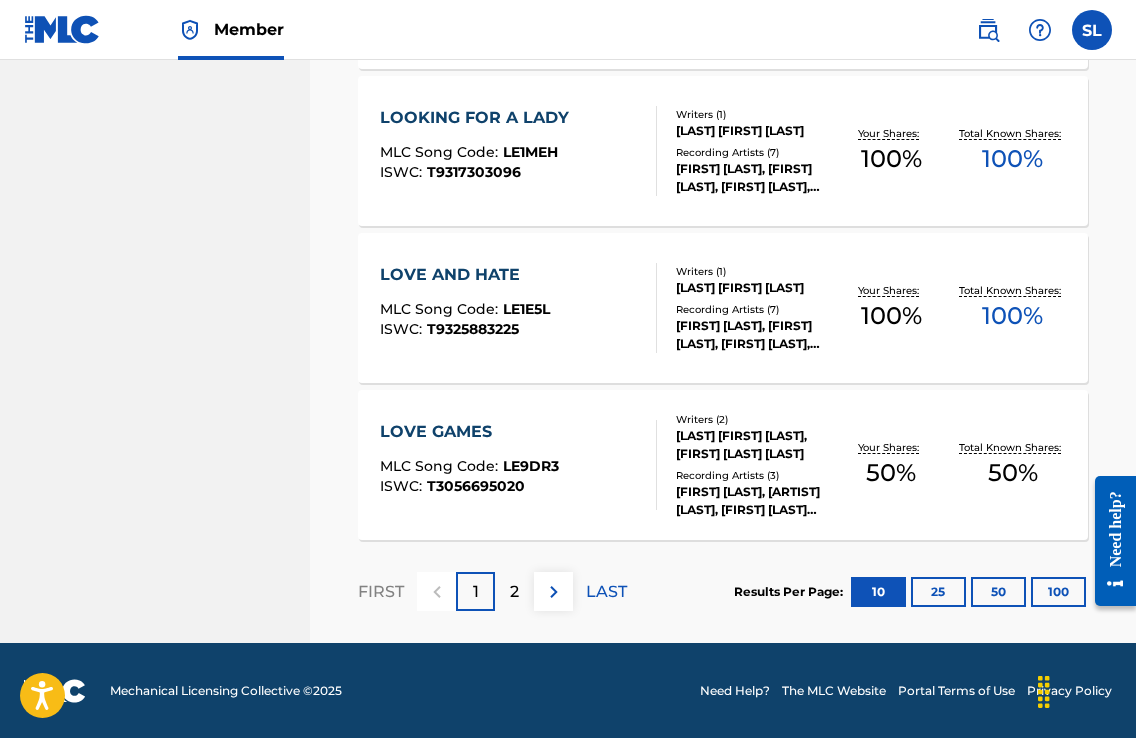 click on "2" at bounding box center (514, 591) 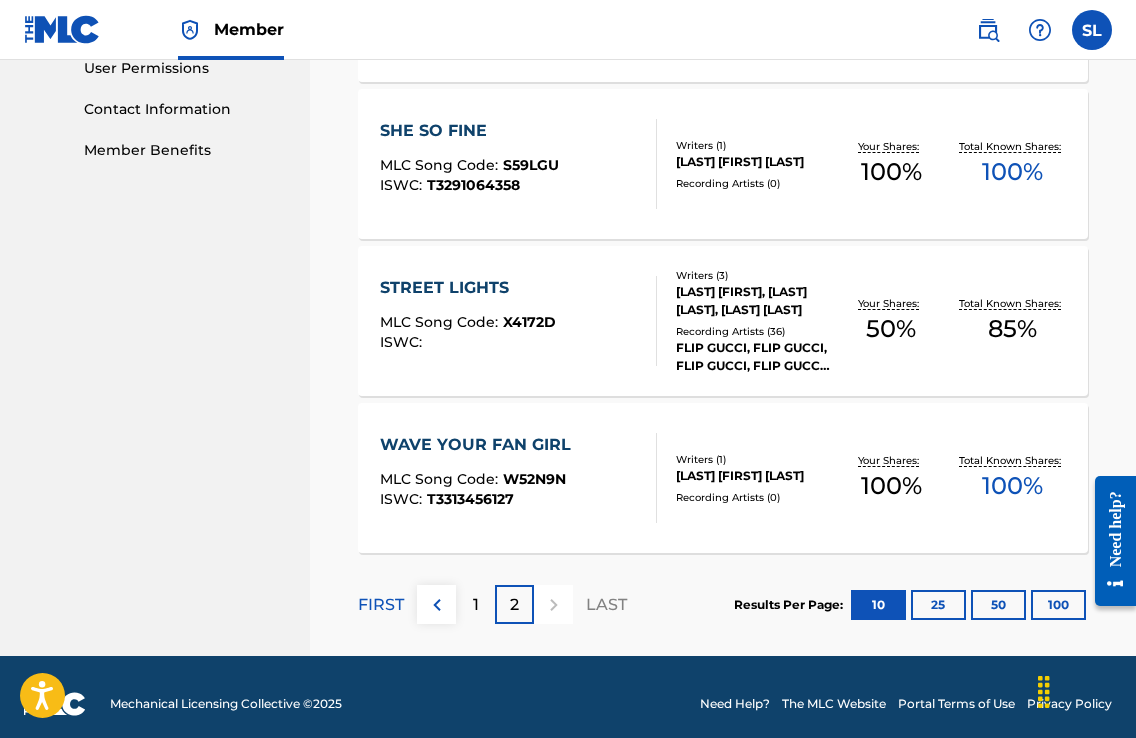 scroll, scrollTop: 972, scrollLeft: 0, axis: vertical 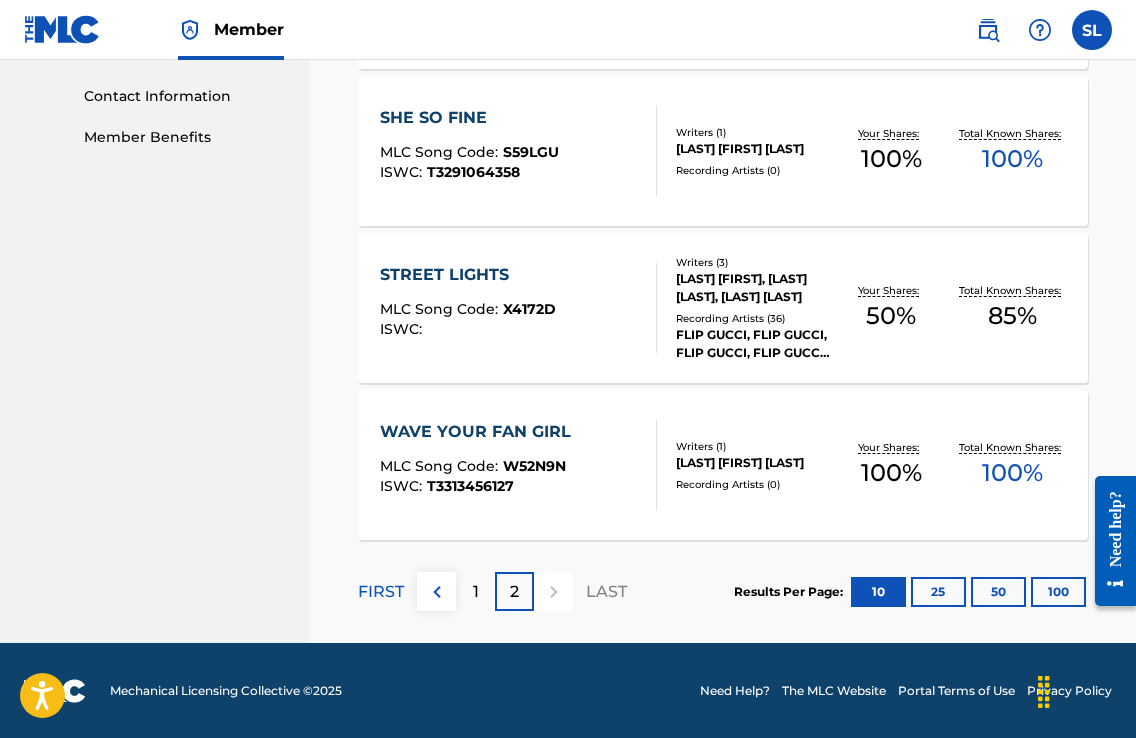 click at bounding box center (437, 592) 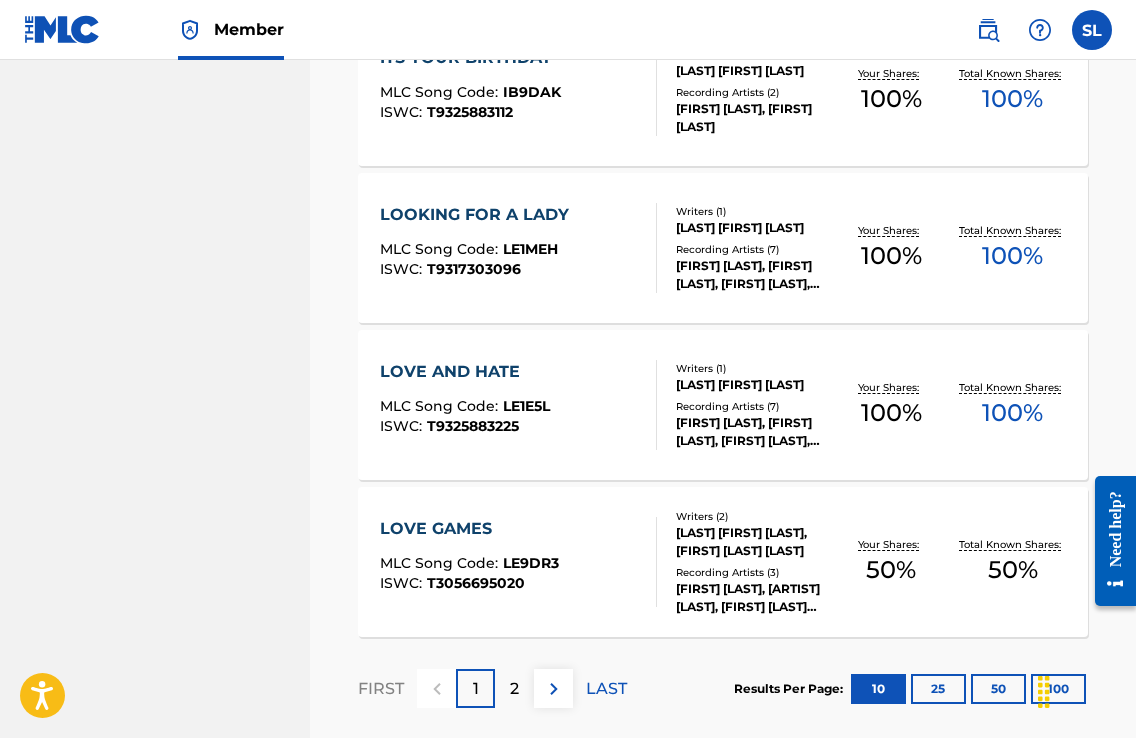 scroll, scrollTop: 1500, scrollLeft: 0, axis: vertical 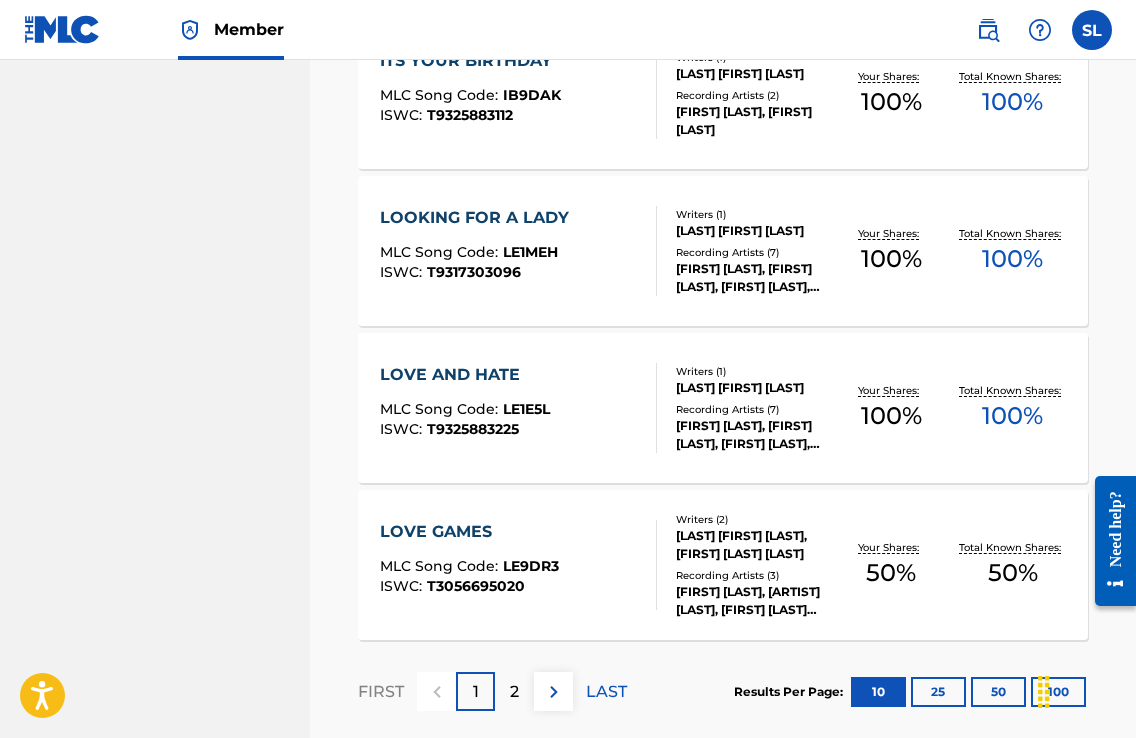 click on "2" at bounding box center (514, 692) 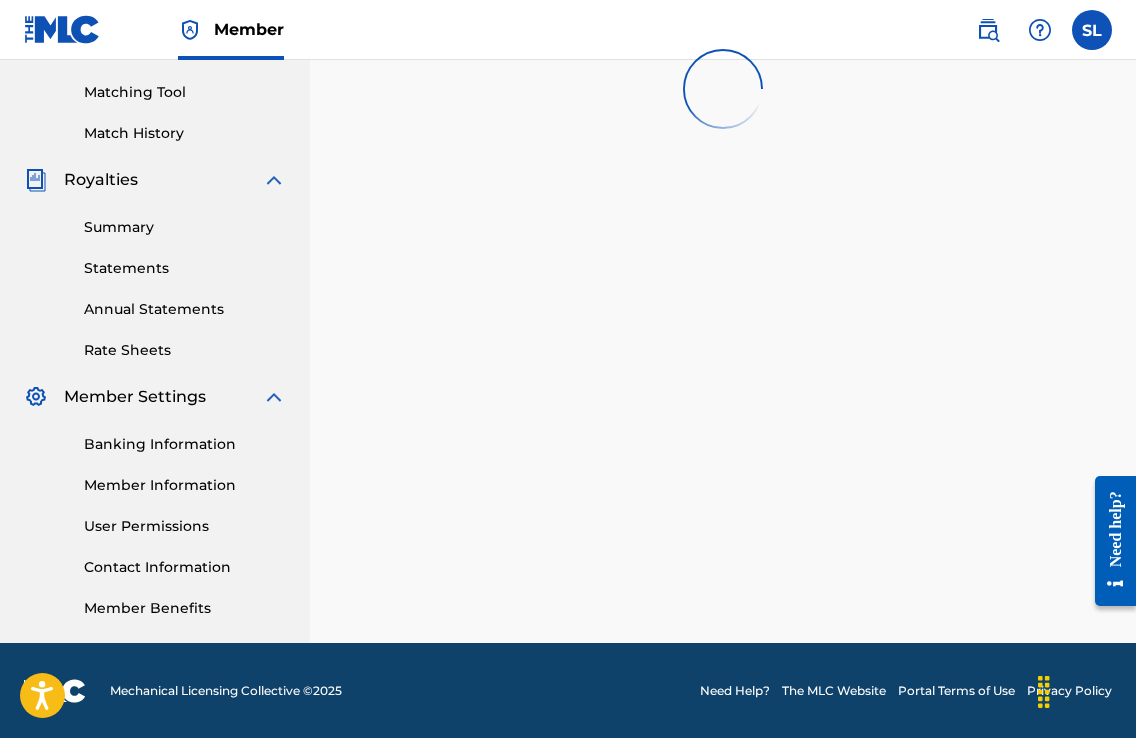scroll, scrollTop: 972, scrollLeft: 0, axis: vertical 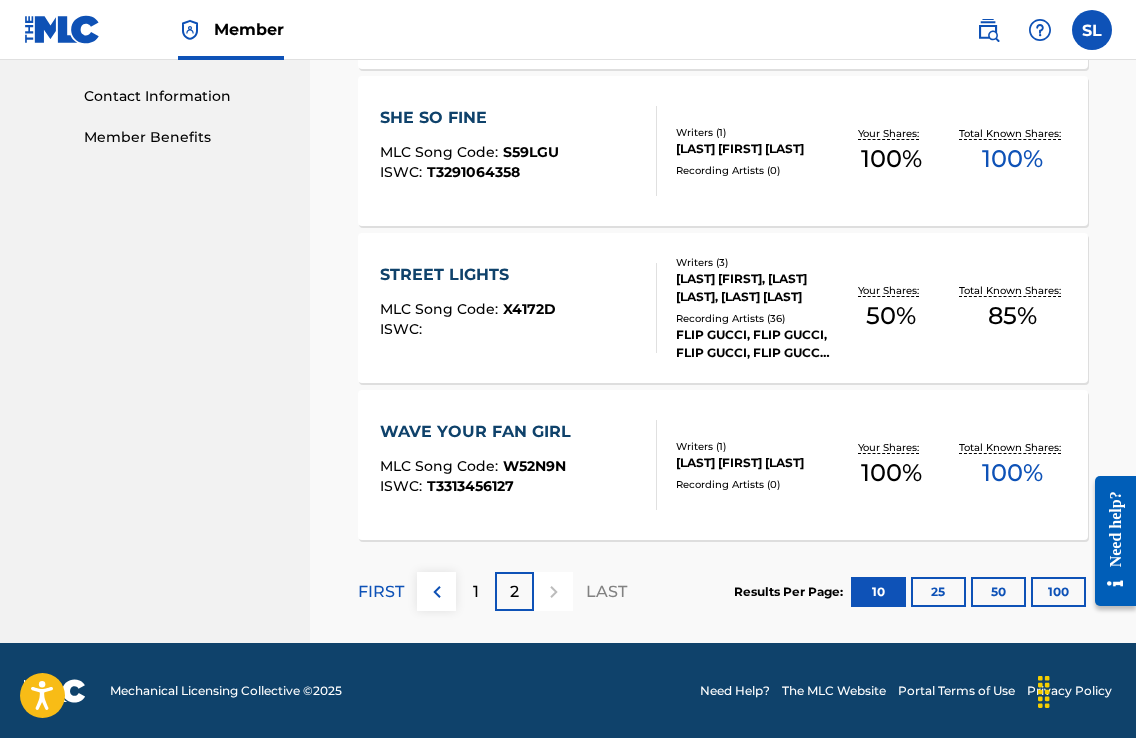 click on "25" at bounding box center (938, 592) 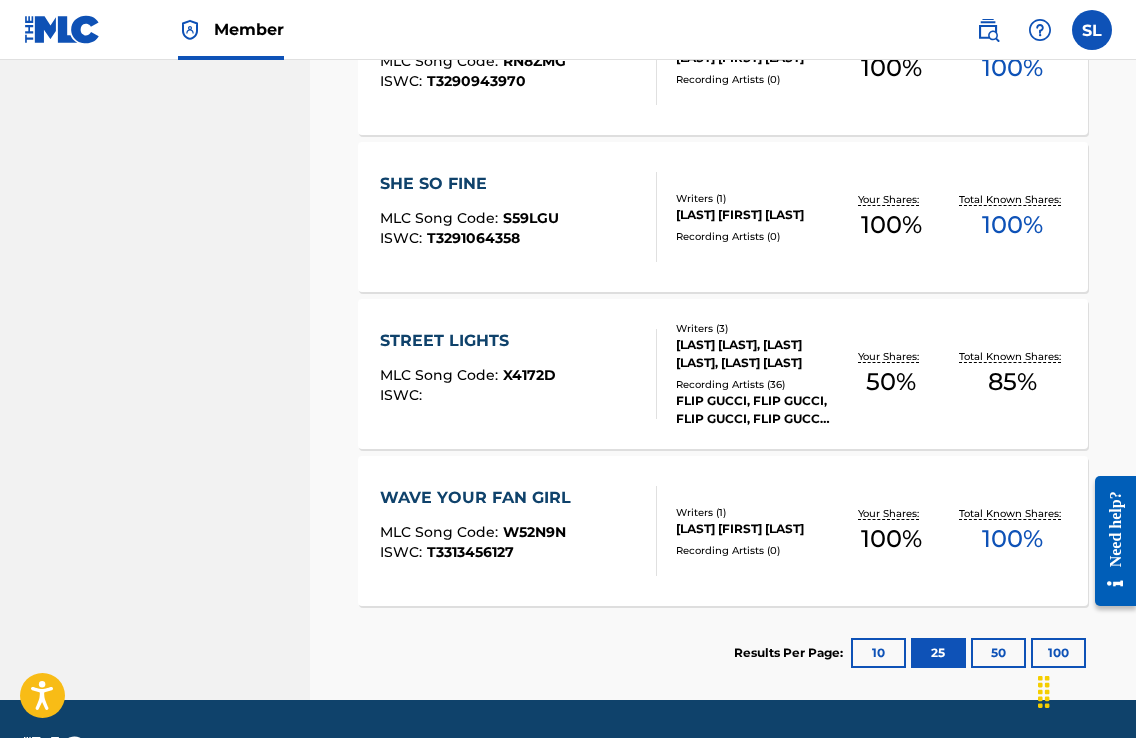 scroll, scrollTop: 2432, scrollLeft: 0, axis: vertical 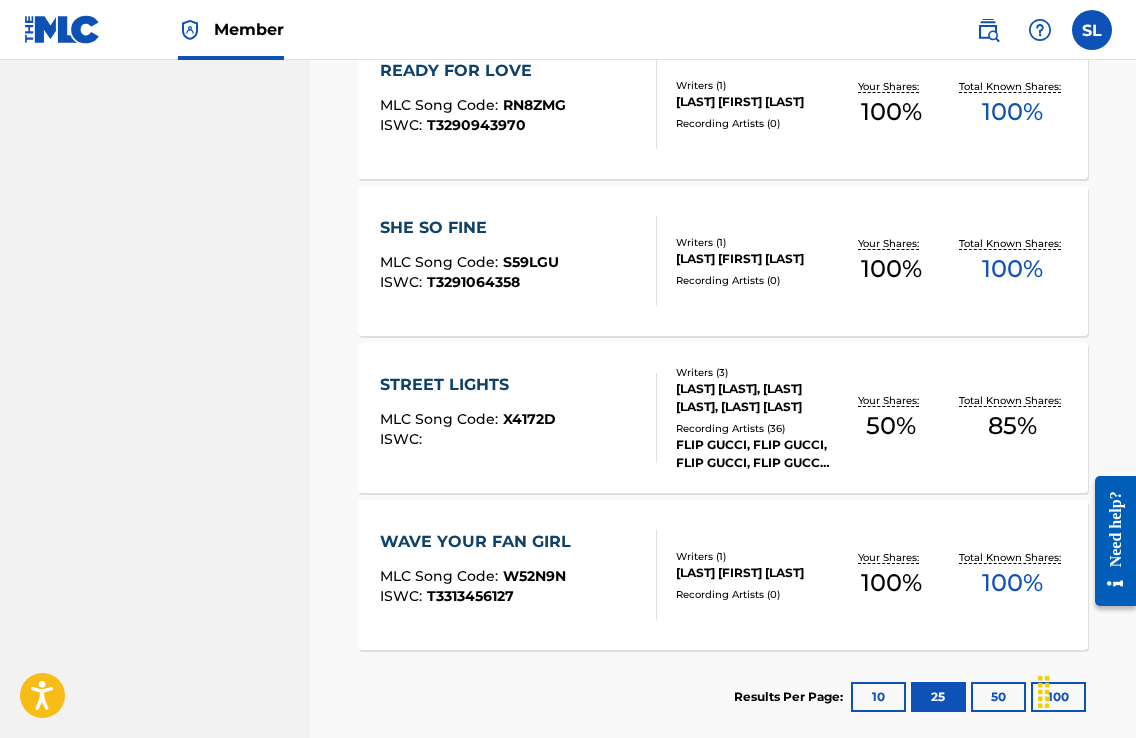 click on "50" at bounding box center (998, 697) 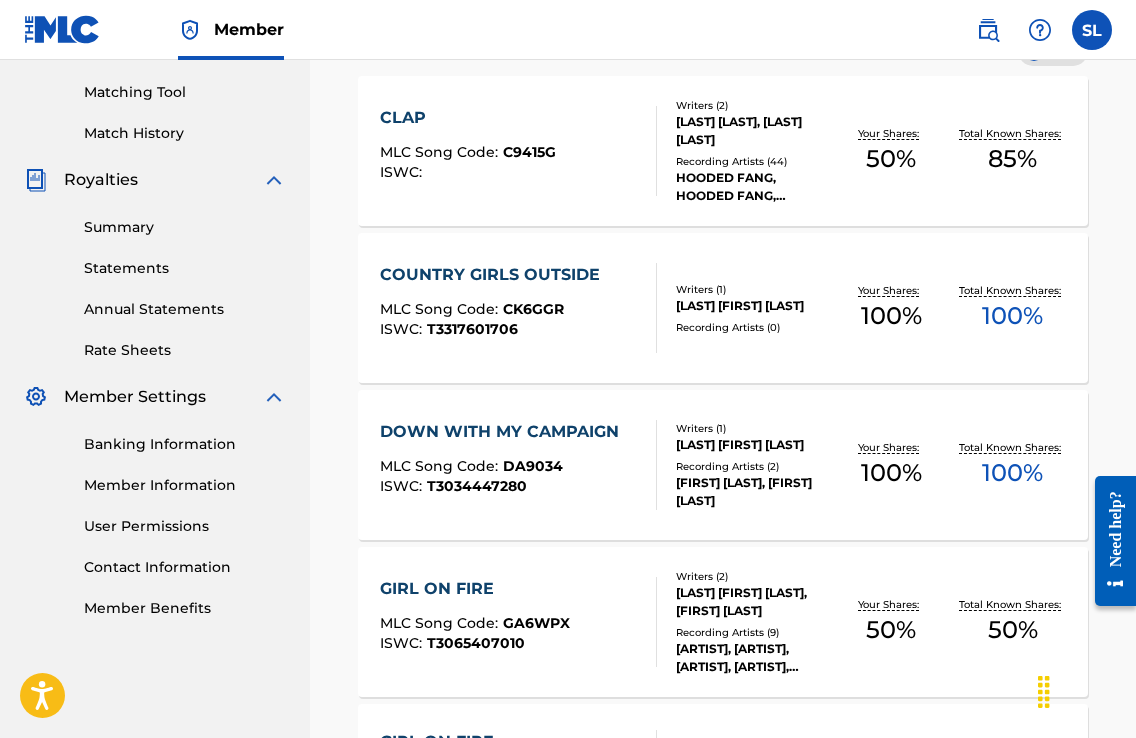 scroll, scrollTop: 2432, scrollLeft: 0, axis: vertical 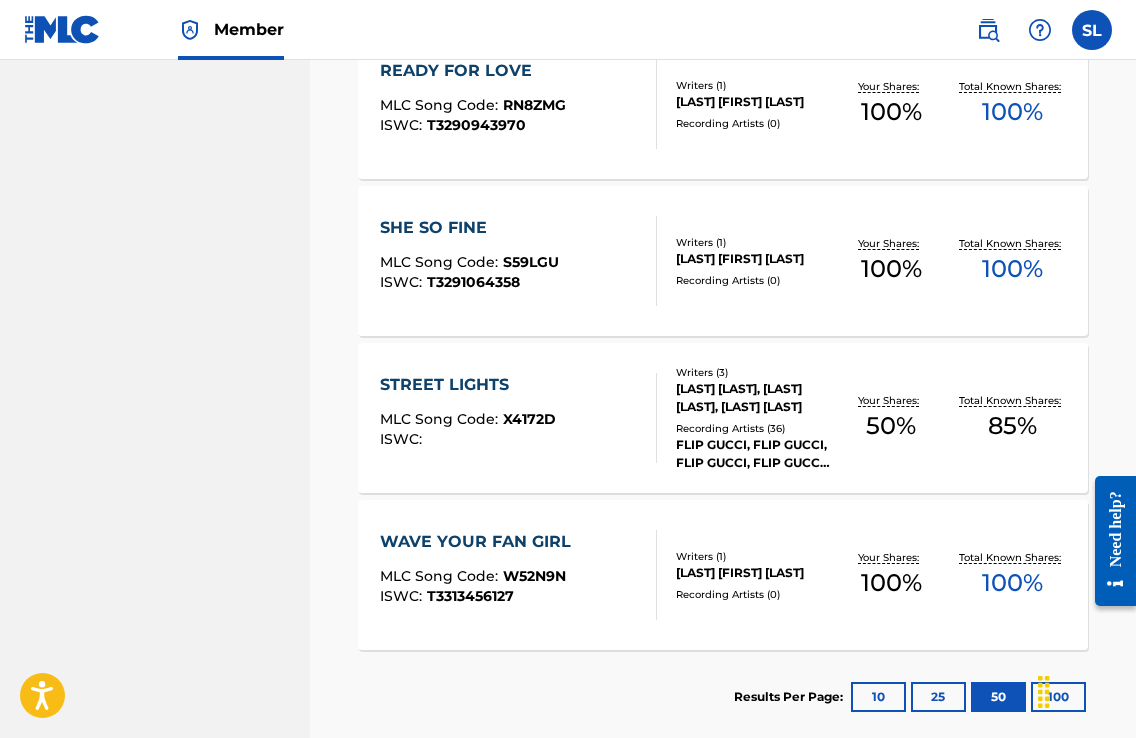 click on "10" at bounding box center (878, 697) 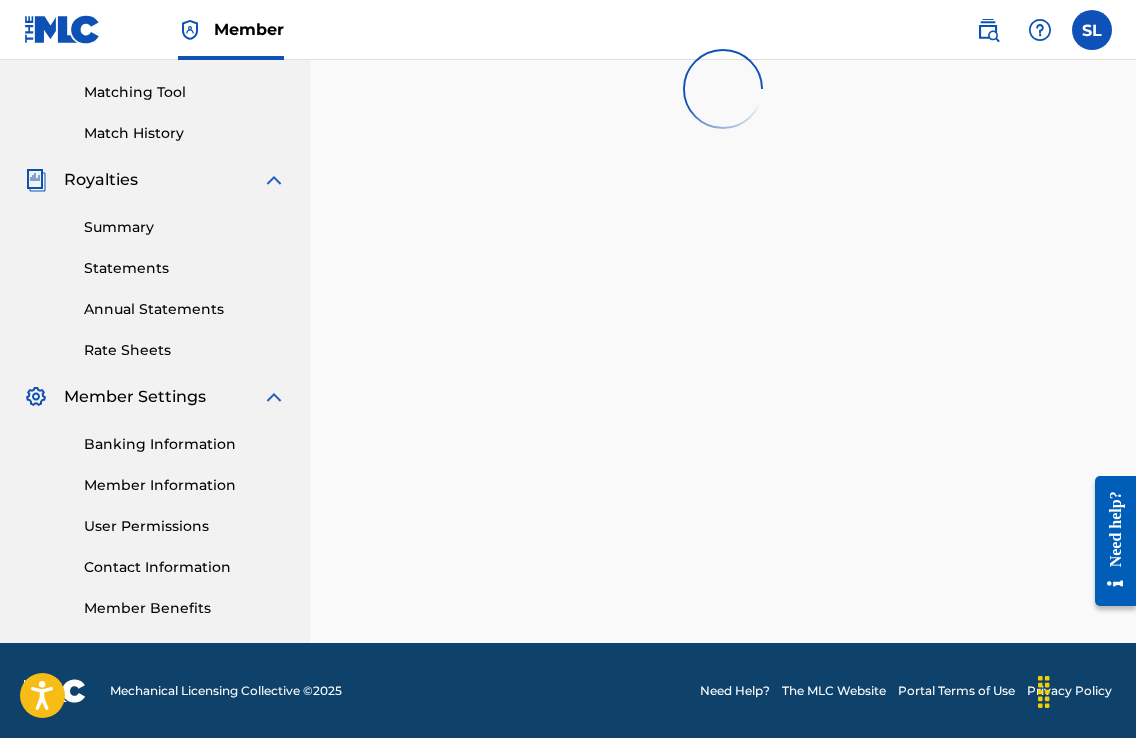 scroll, scrollTop: 1600, scrollLeft: 0, axis: vertical 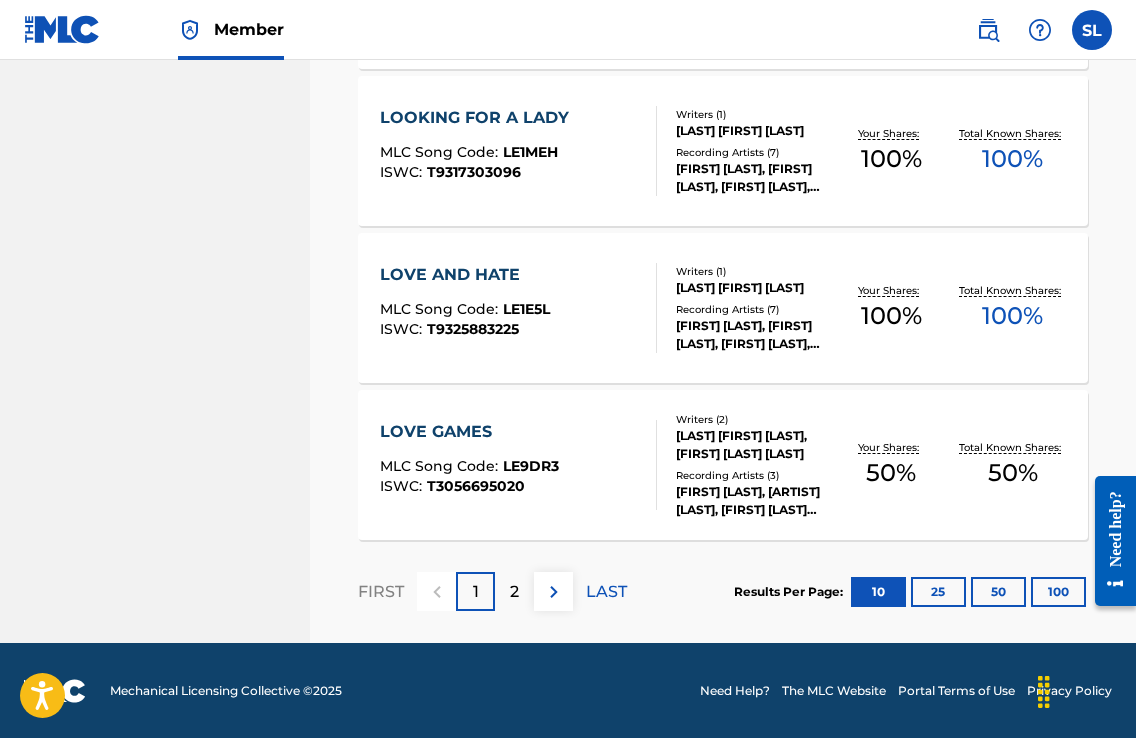 click at bounding box center (436, 591) 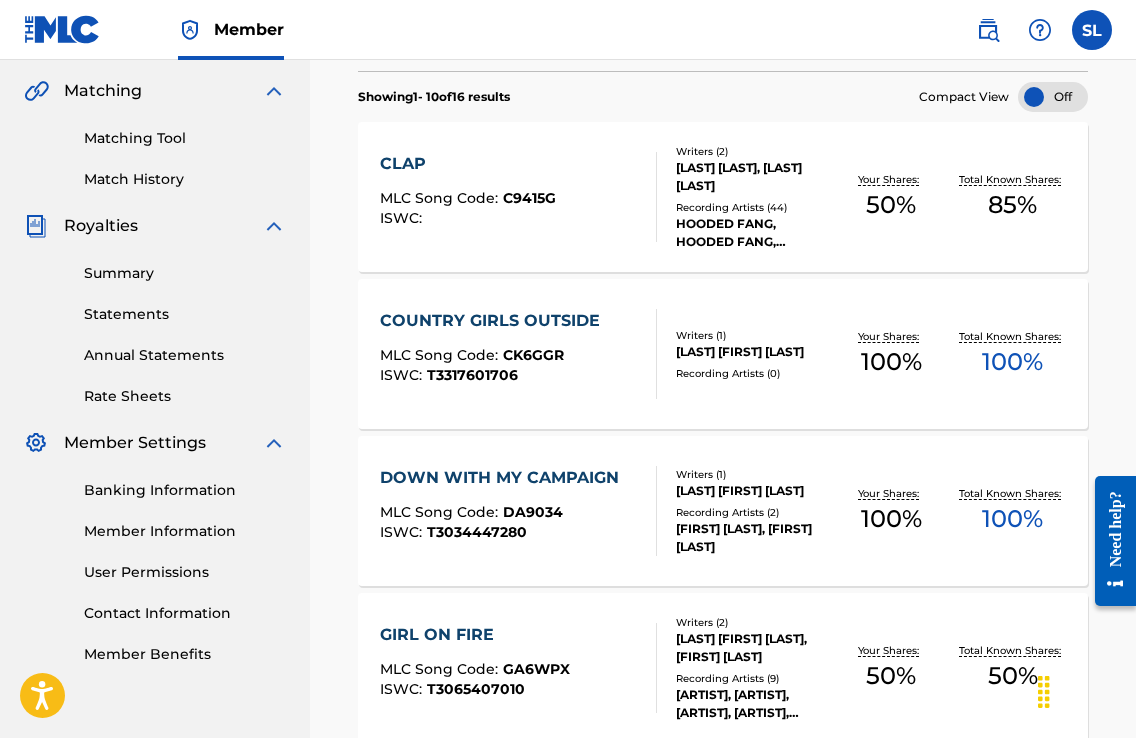 scroll, scrollTop: 500, scrollLeft: 0, axis: vertical 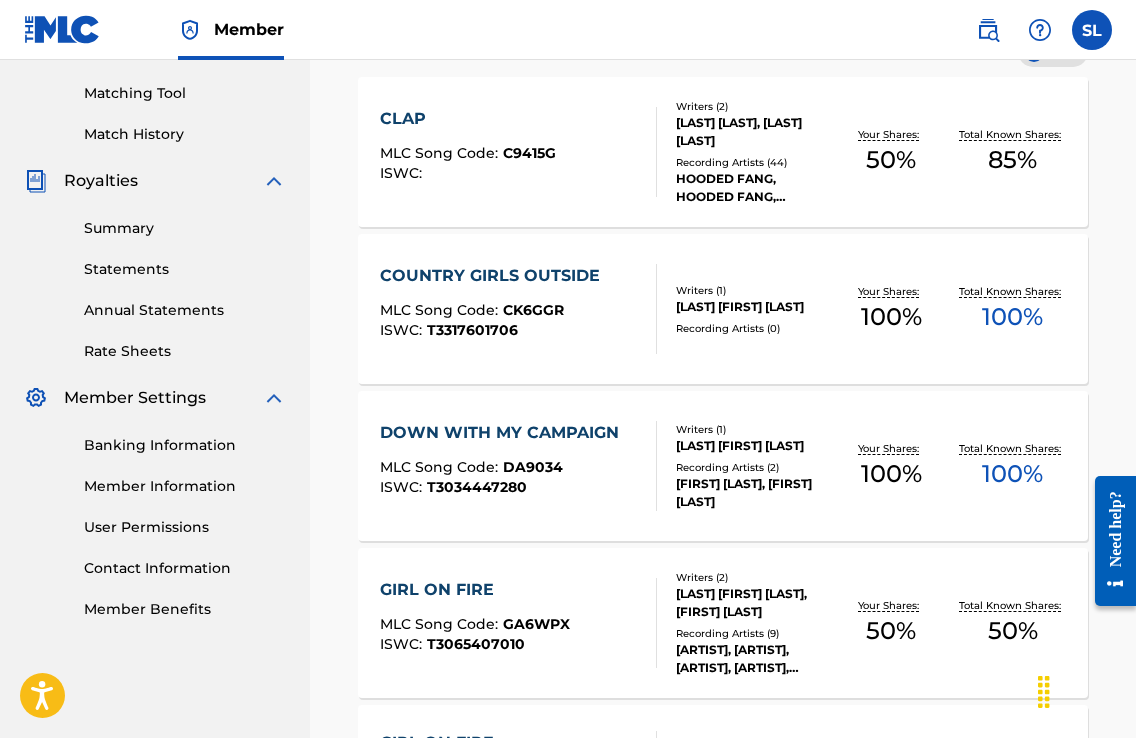 click on "Annual Statements" at bounding box center [185, 310] 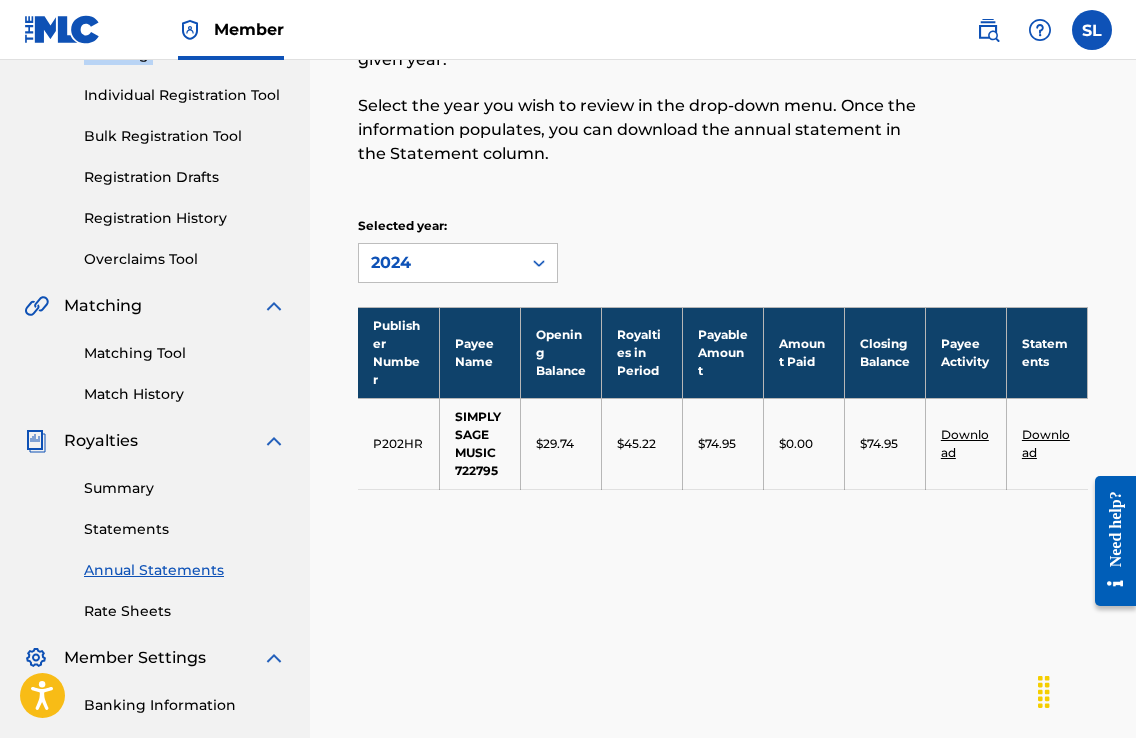 scroll, scrollTop: 300, scrollLeft: 0, axis: vertical 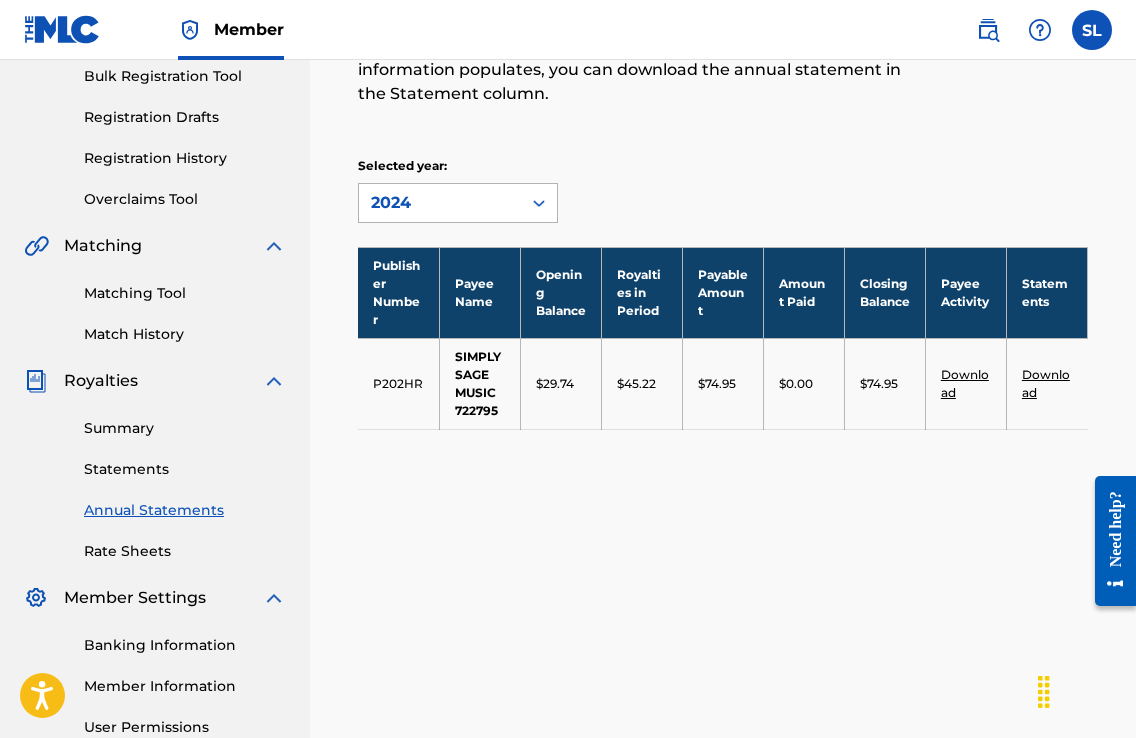 click 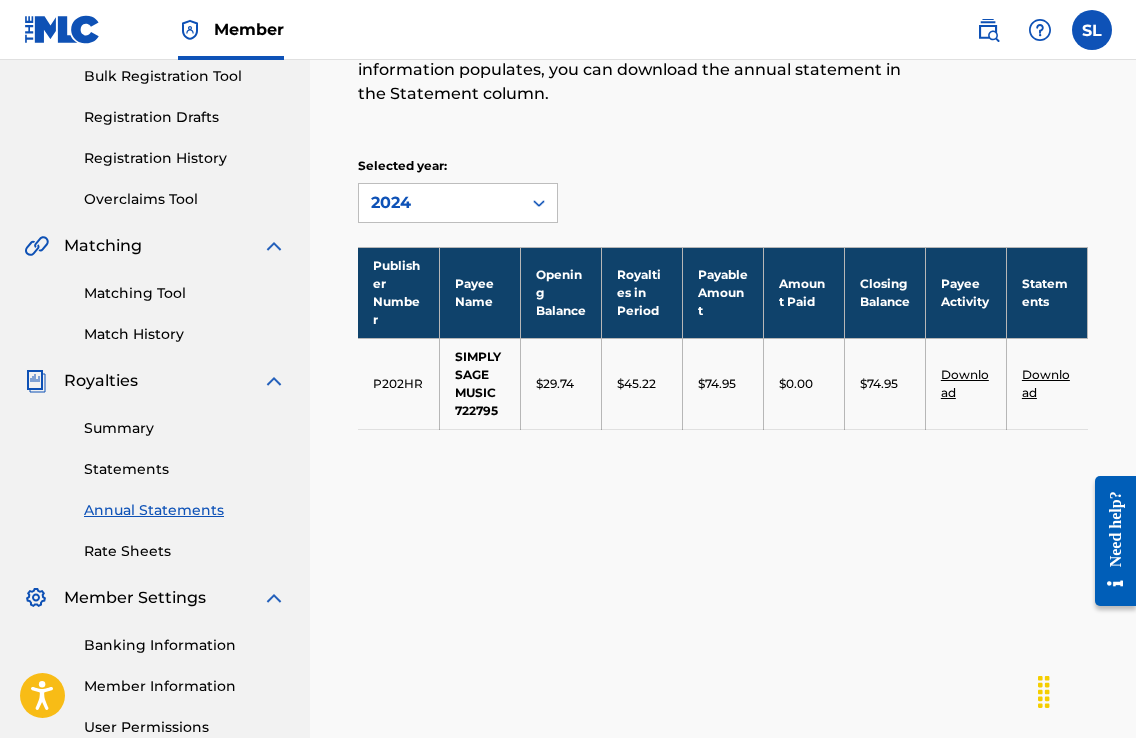click on "Annual Statements of Account An annual statement is a comprehensive report of royalties for a given year. Select the year you wish to review in the drop-down menu. Once the information populates, you can download the annual statement in the Statement column. Selected year: 2024 Publisher Number Payee Name Opening Balance Royalties in Period Payable Amount Amount Paid Closing Balance Payee Activity Statements P202HR SIMPLY SAGE MUSIC 722795 $29.74 $45.22 $74.95 $0.00 $74.95 Download Download" at bounding box center [723, 170] 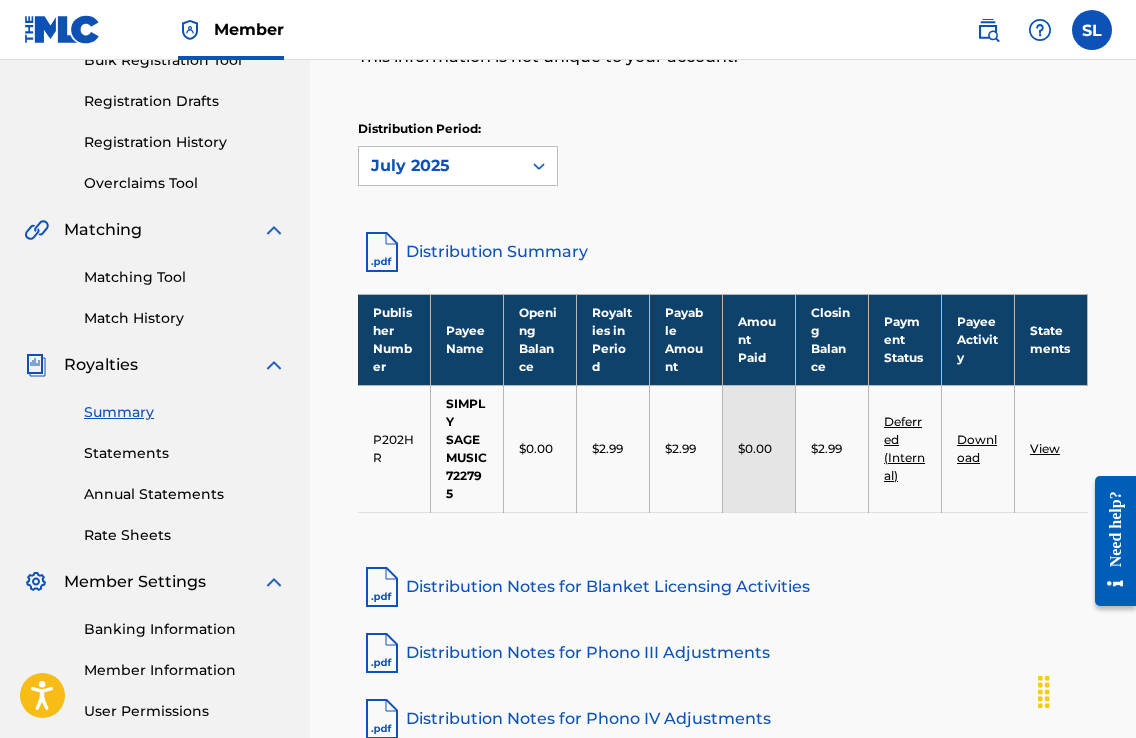 scroll, scrollTop: 400, scrollLeft: 0, axis: vertical 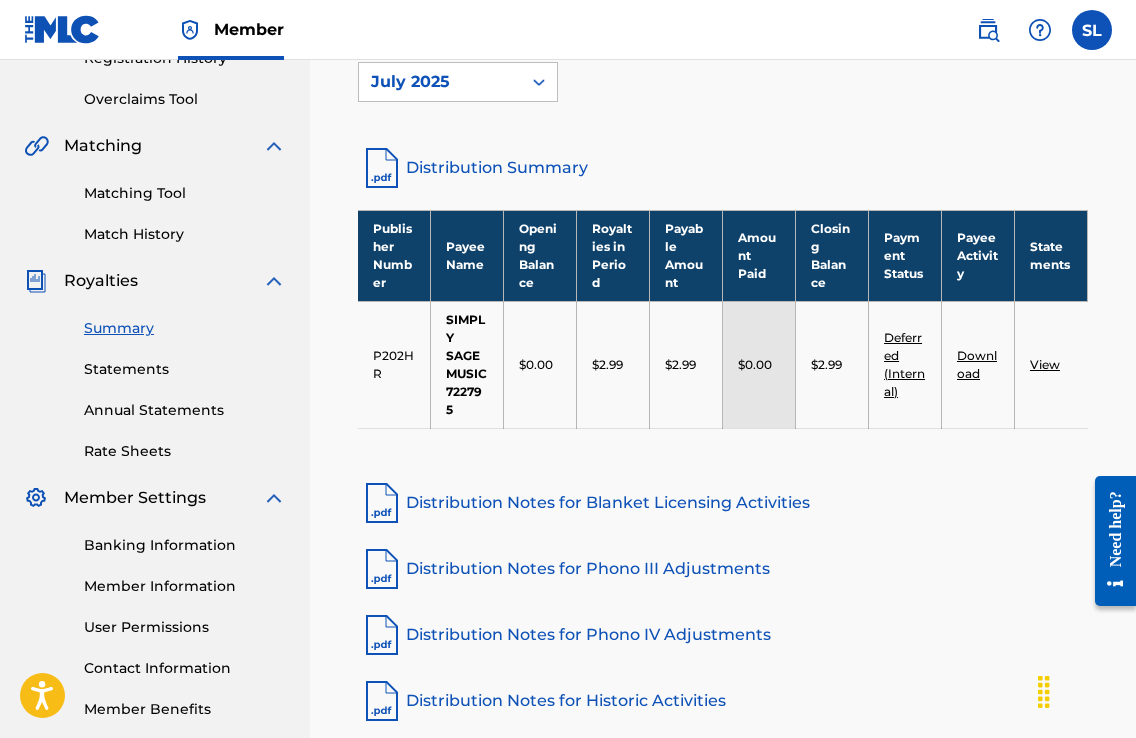 click on "View" at bounding box center [1045, 364] 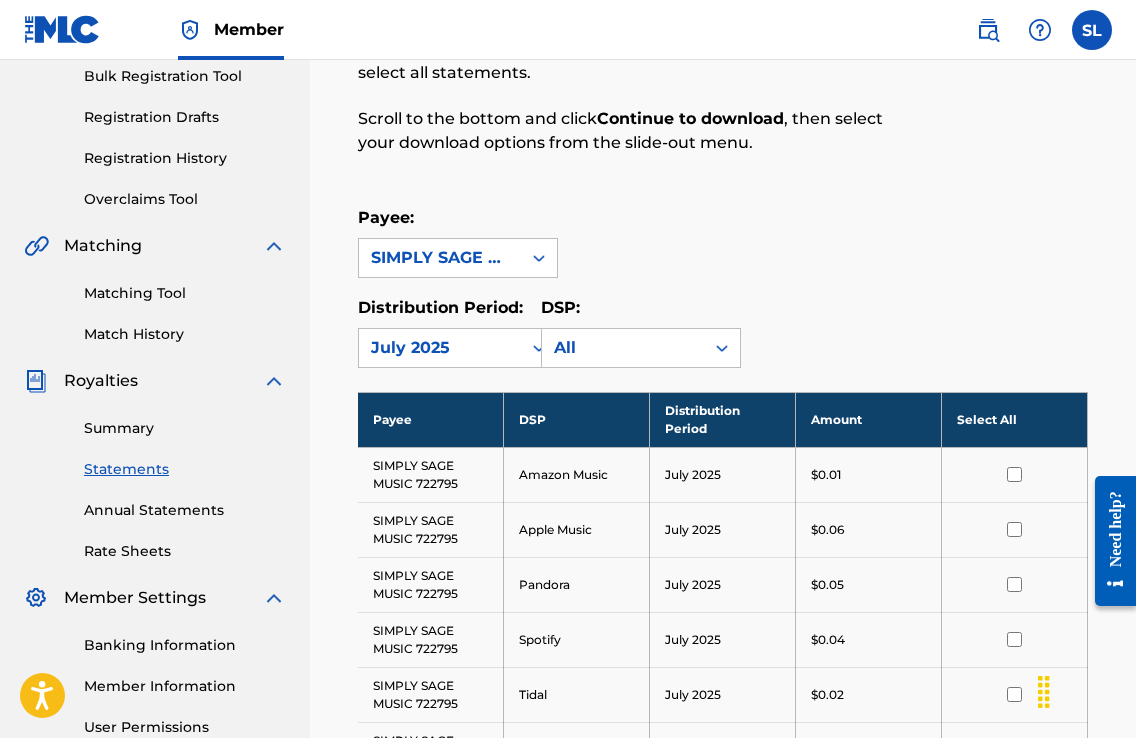 scroll, scrollTop: 142, scrollLeft: 0, axis: vertical 